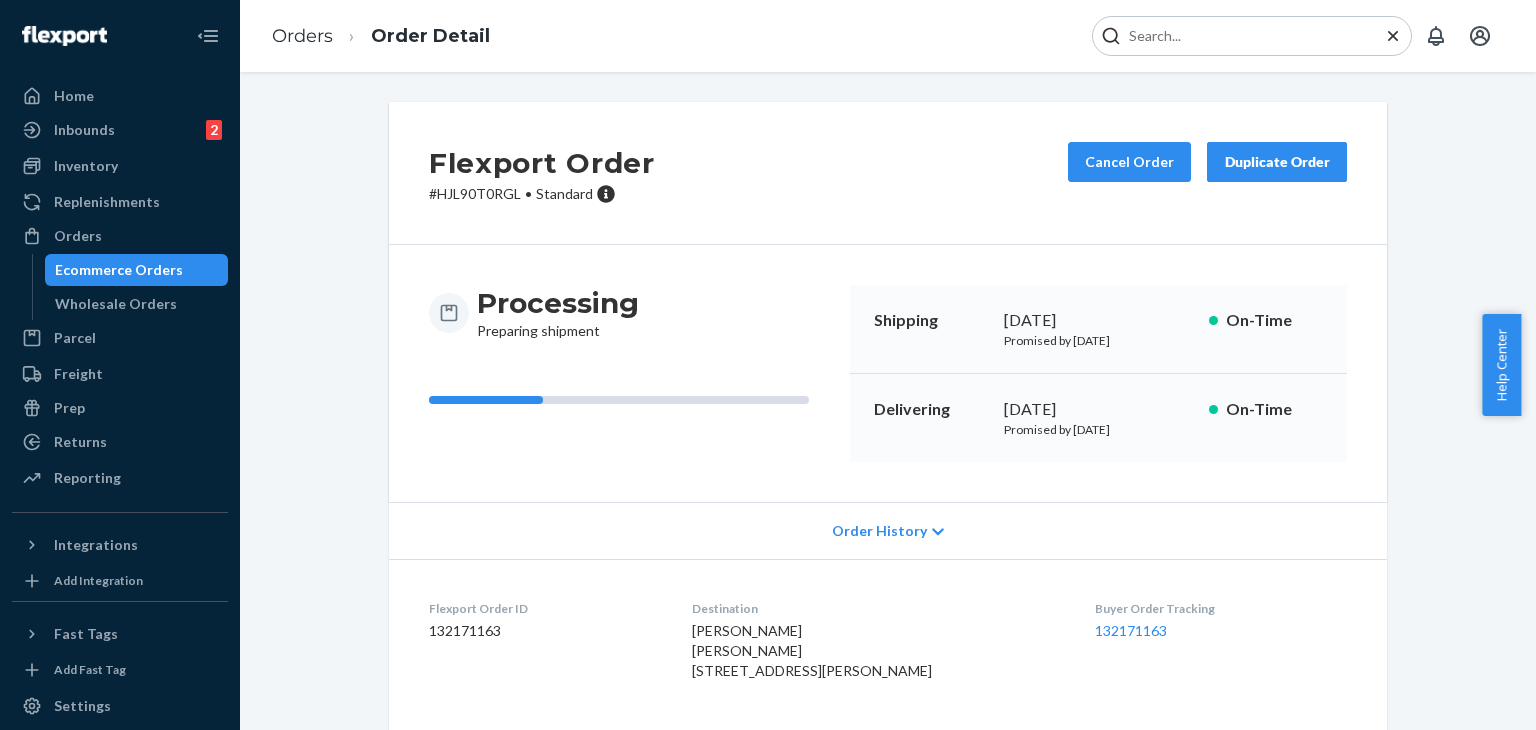 scroll, scrollTop: 0, scrollLeft: 0, axis: both 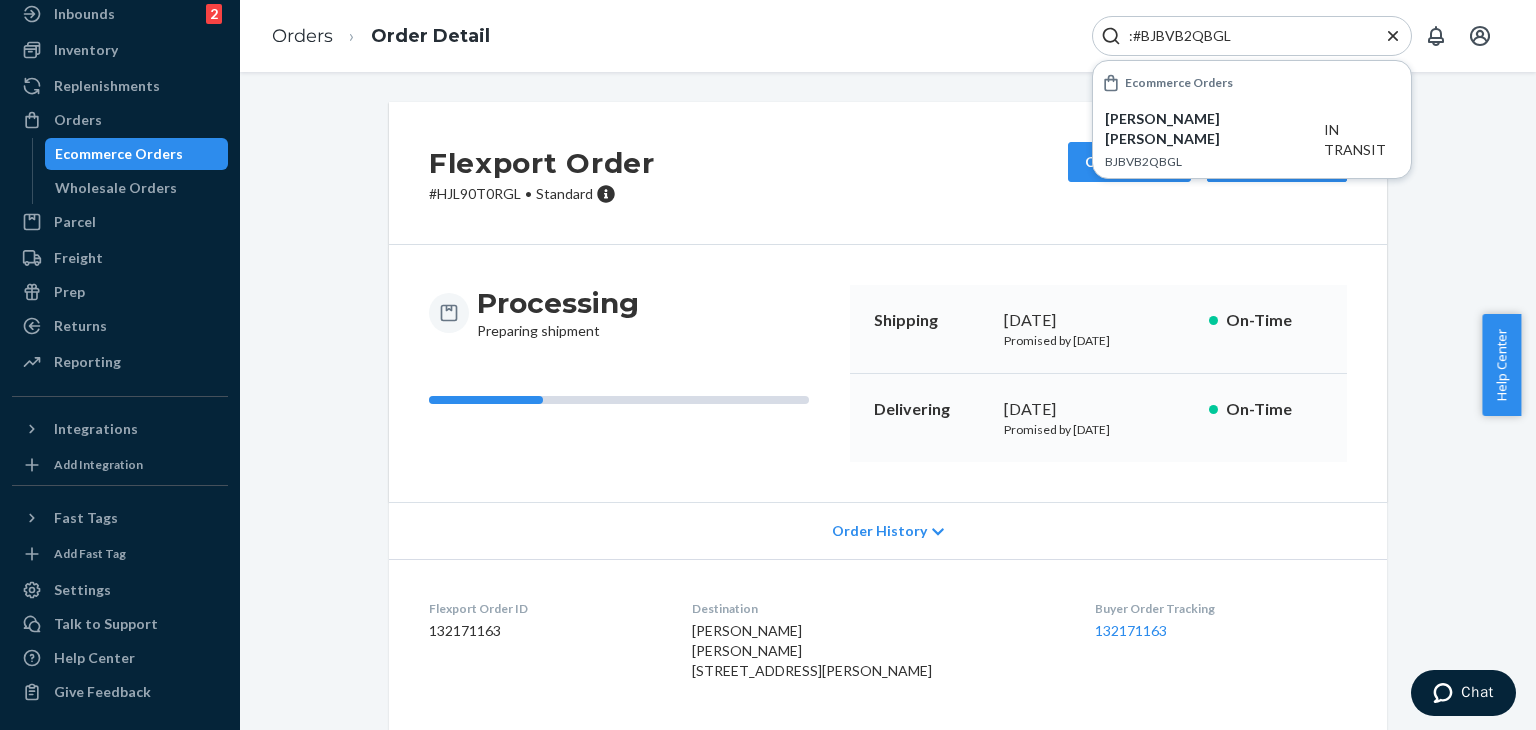 click on ":#BJBVB2QBGL" at bounding box center (1244, 36) 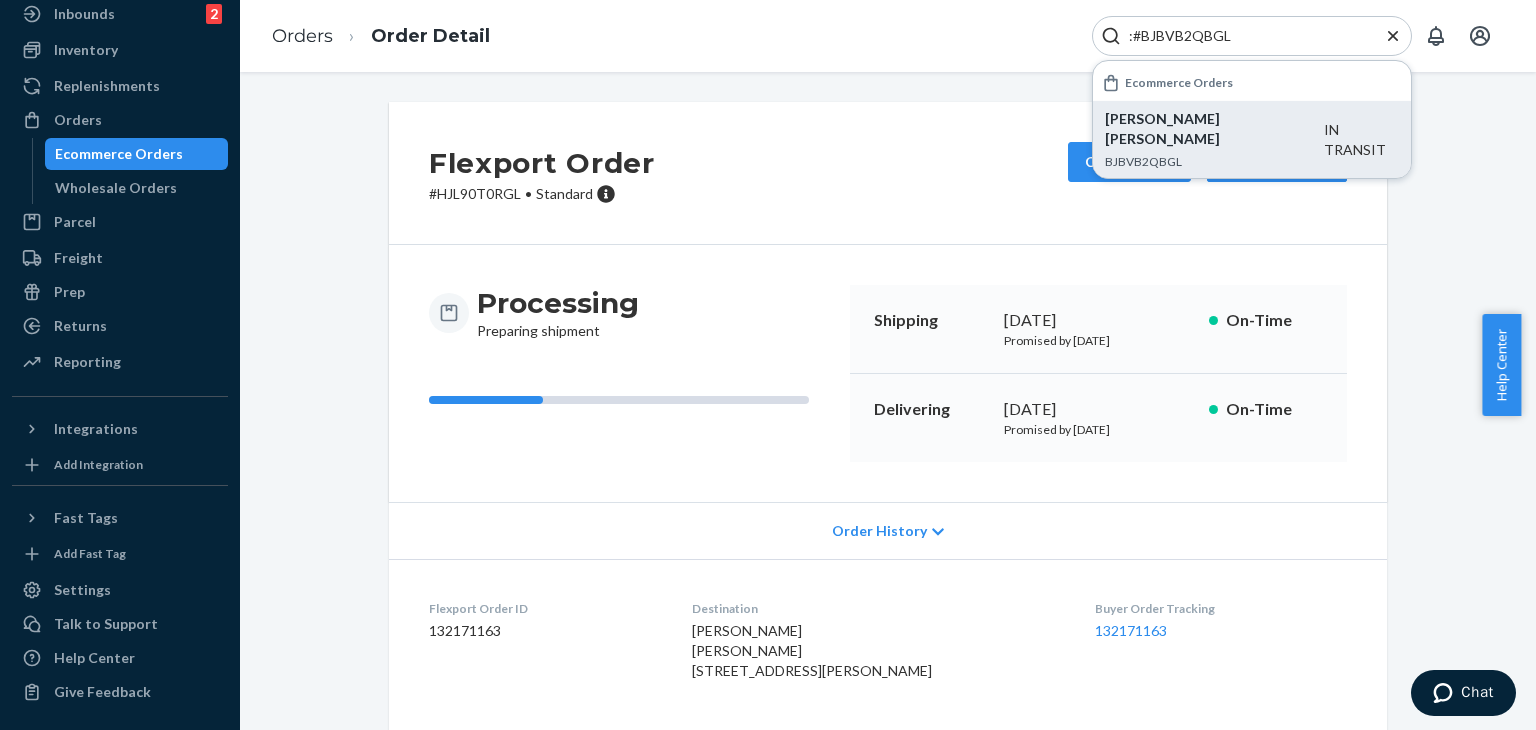 type on ":#BJBVB2QBGL" 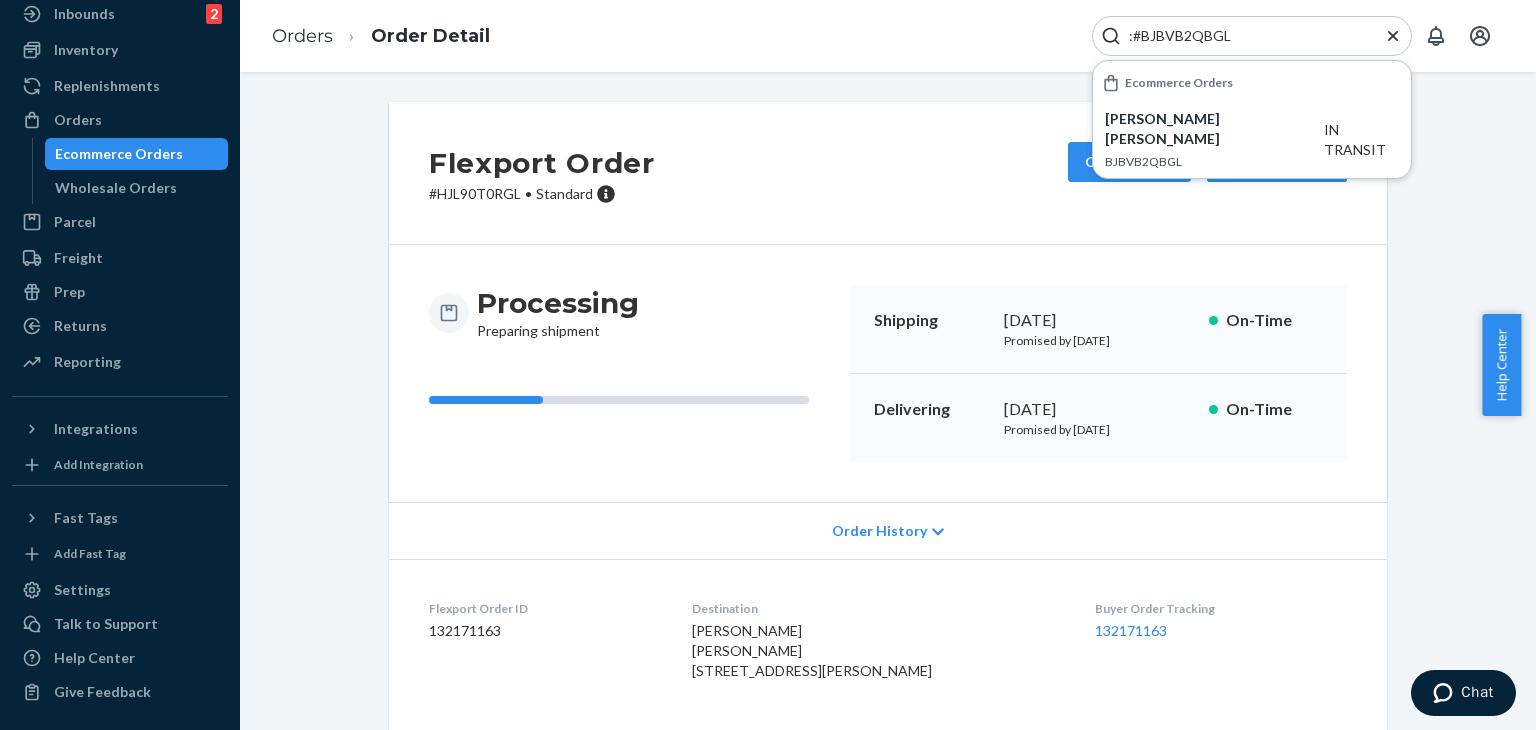 drag, startPoint x: 1249, startPoint y: 133, endPoint x: 788, endPoint y: 109, distance: 461.6243 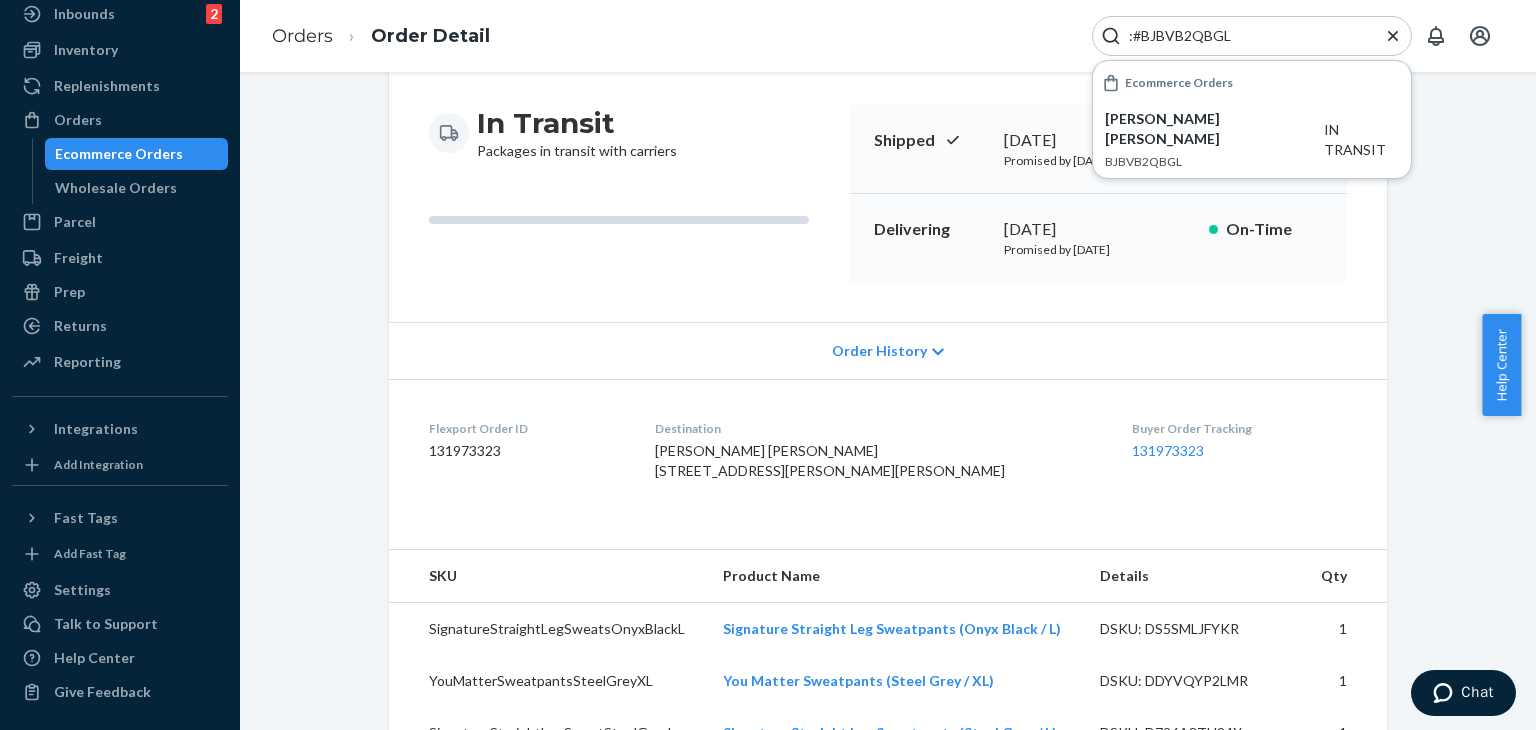 scroll, scrollTop: 300, scrollLeft: 0, axis: vertical 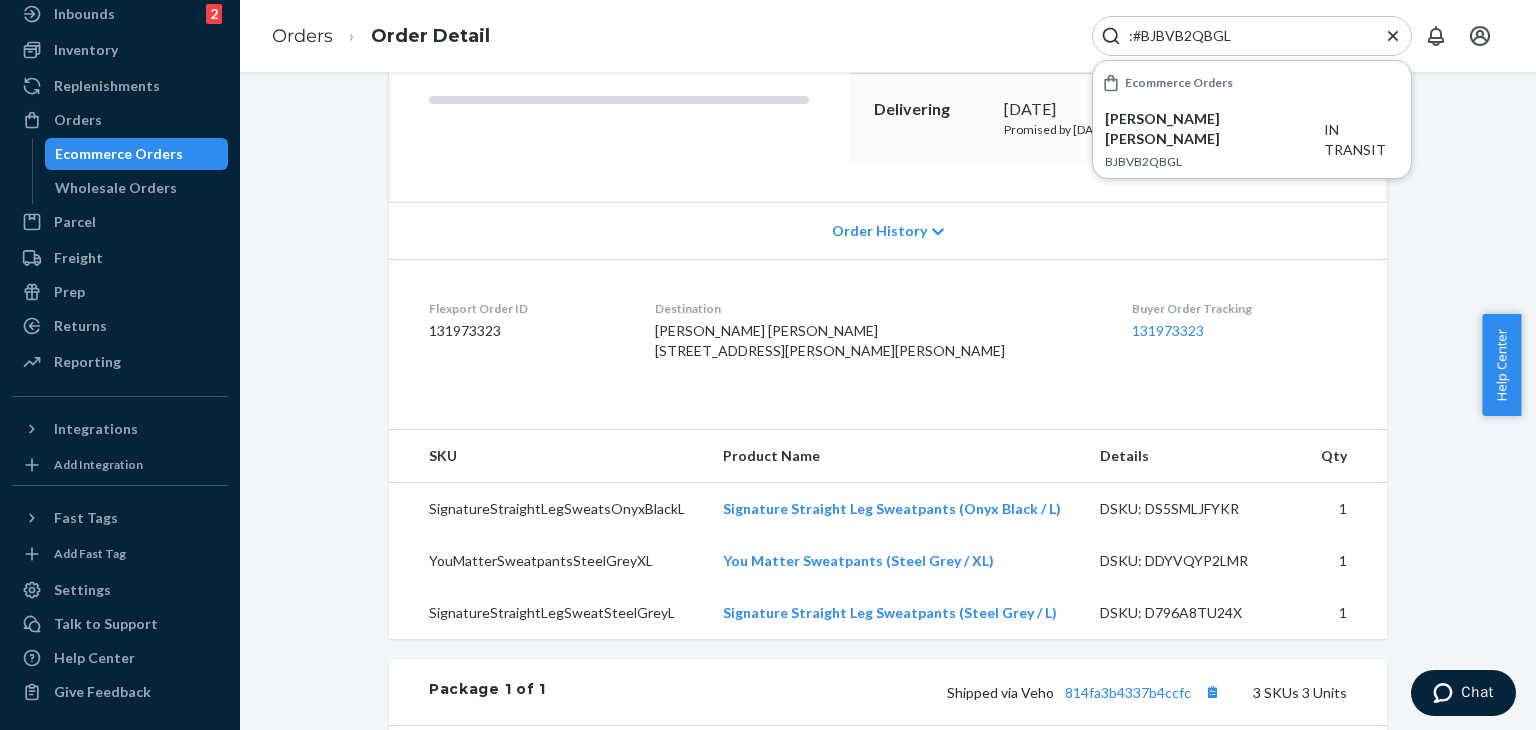 click on "Order History" at bounding box center [879, 231] 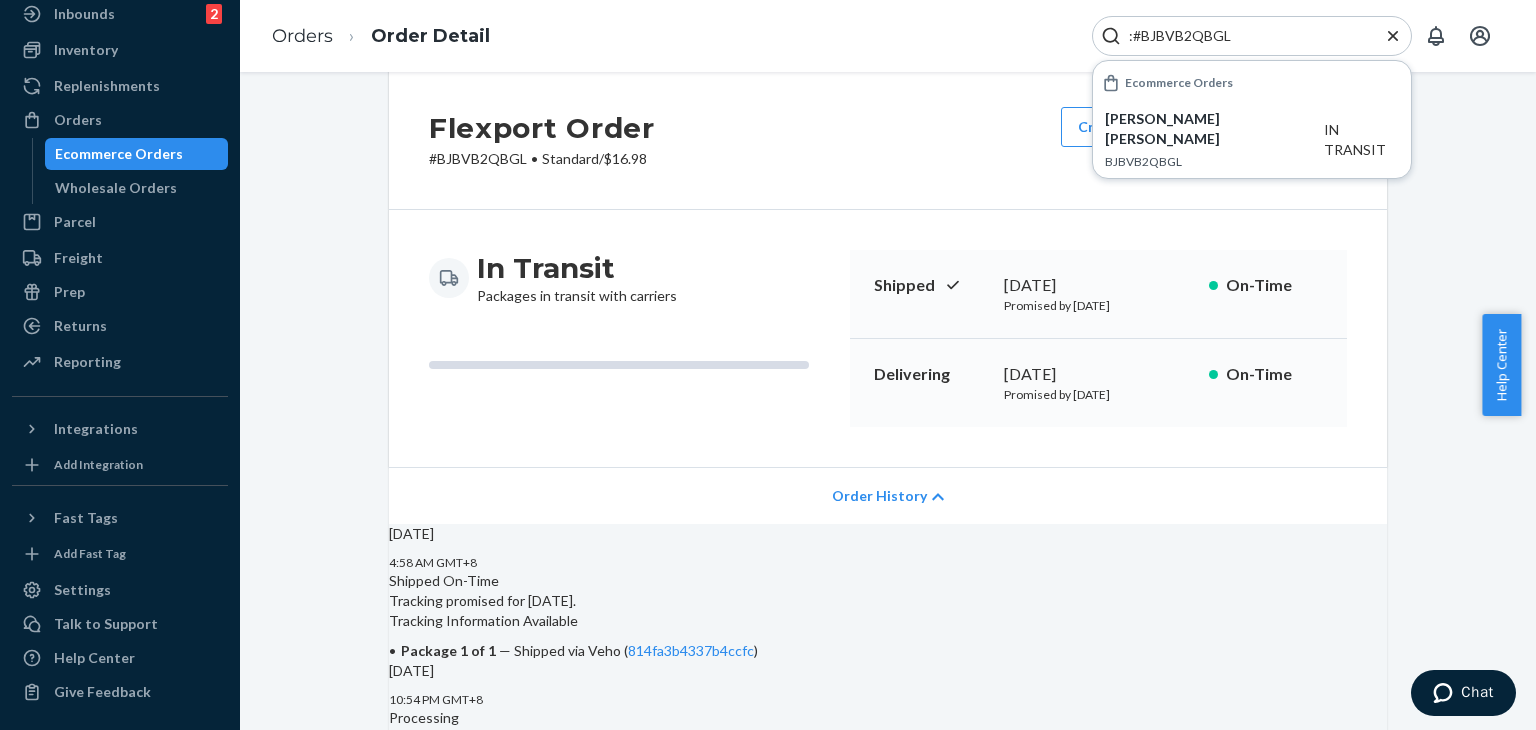 scroll, scrollTop: 0, scrollLeft: 0, axis: both 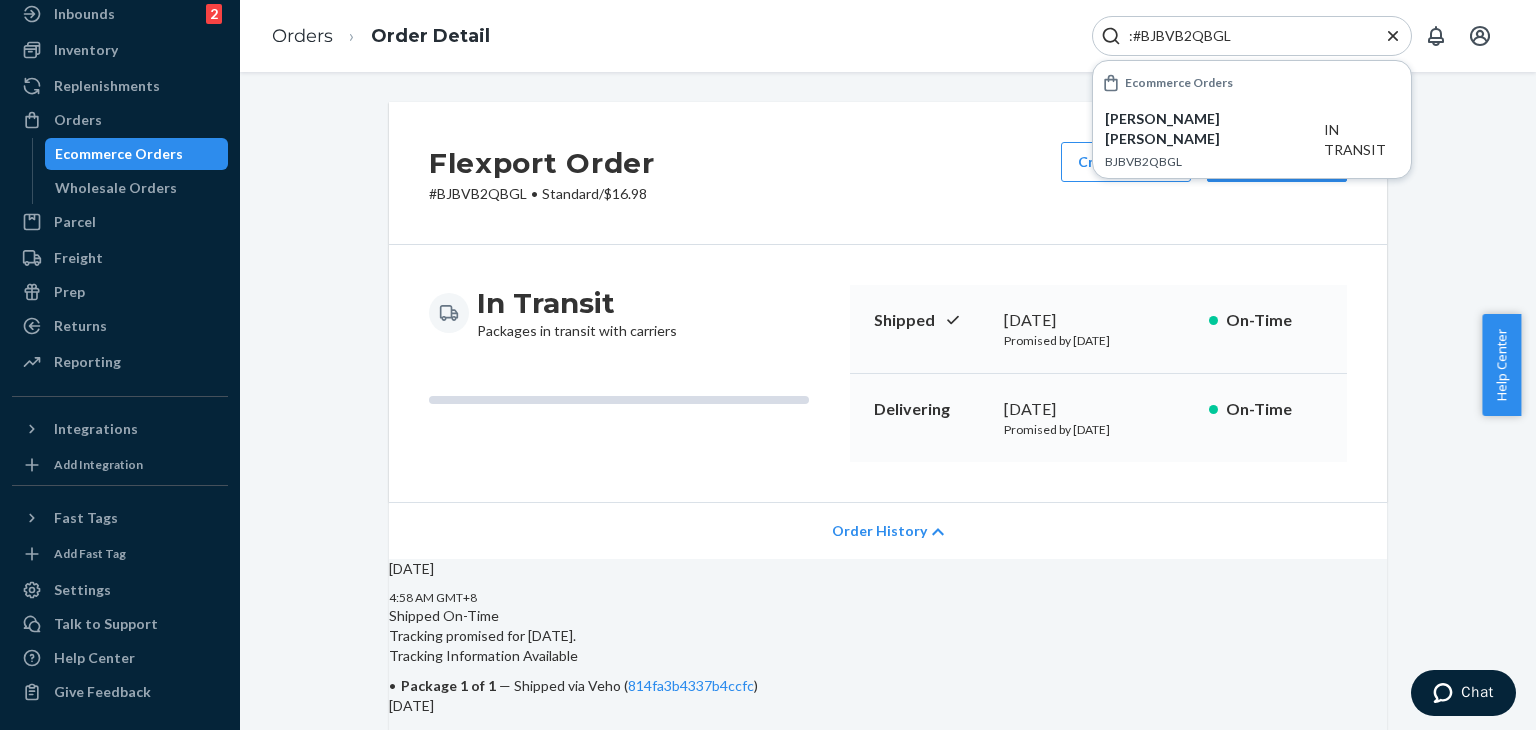 click on "Order History" at bounding box center [888, 530] 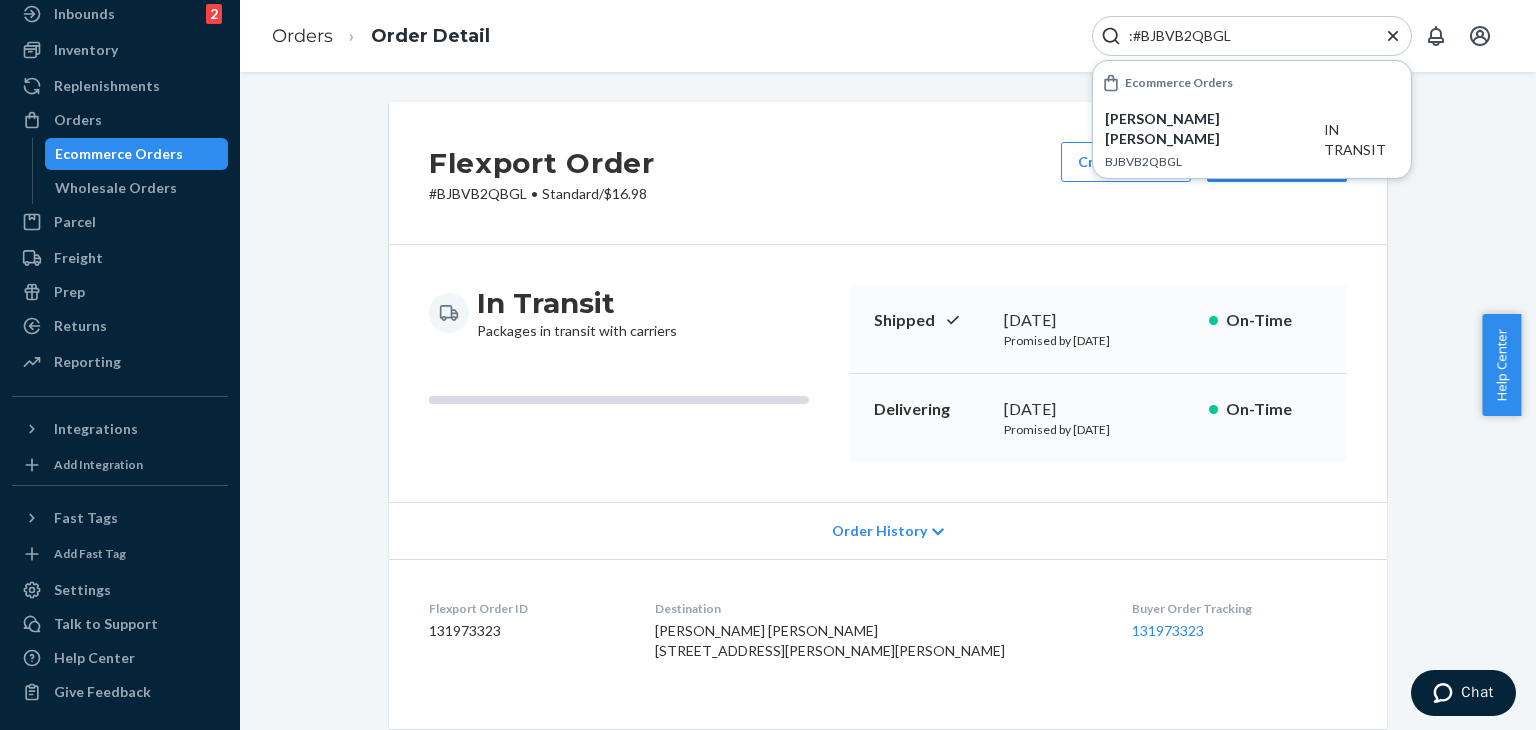 click on "Order History" at bounding box center (888, 530) 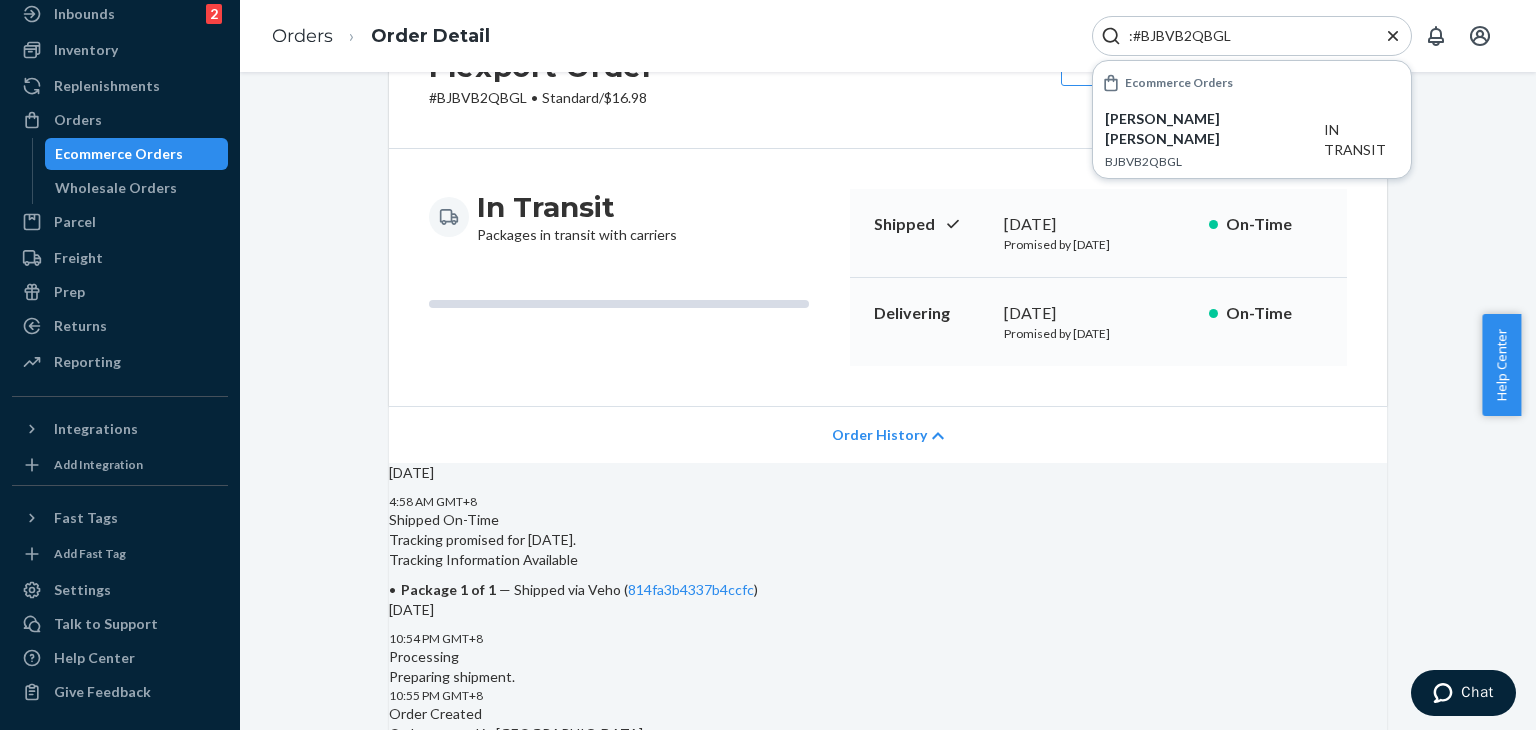 scroll, scrollTop: 200, scrollLeft: 0, axis: vertical 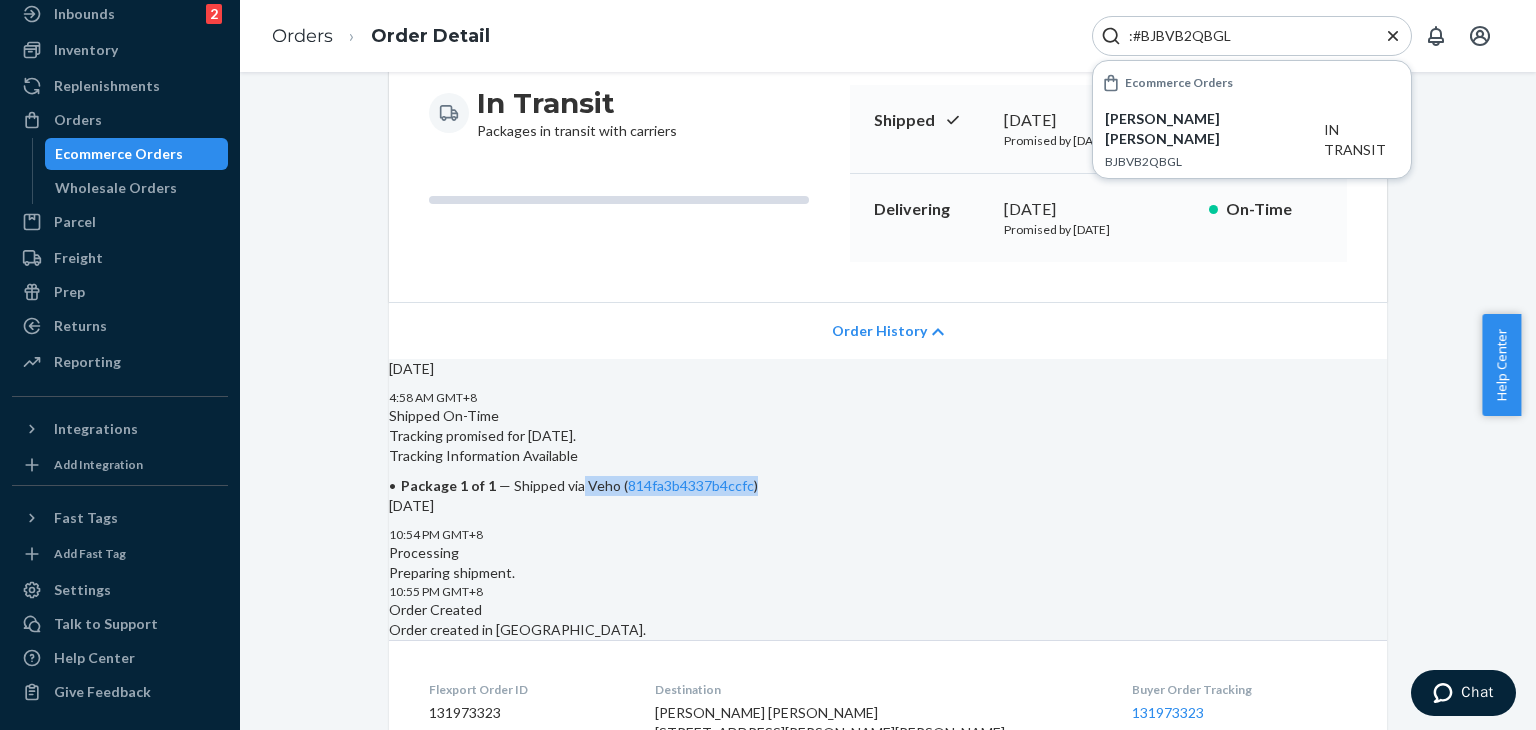 drag, startPoint x: 760, startPoint y: 538, endPoint x: 989, endPoint y: 534, distance: 229.03493 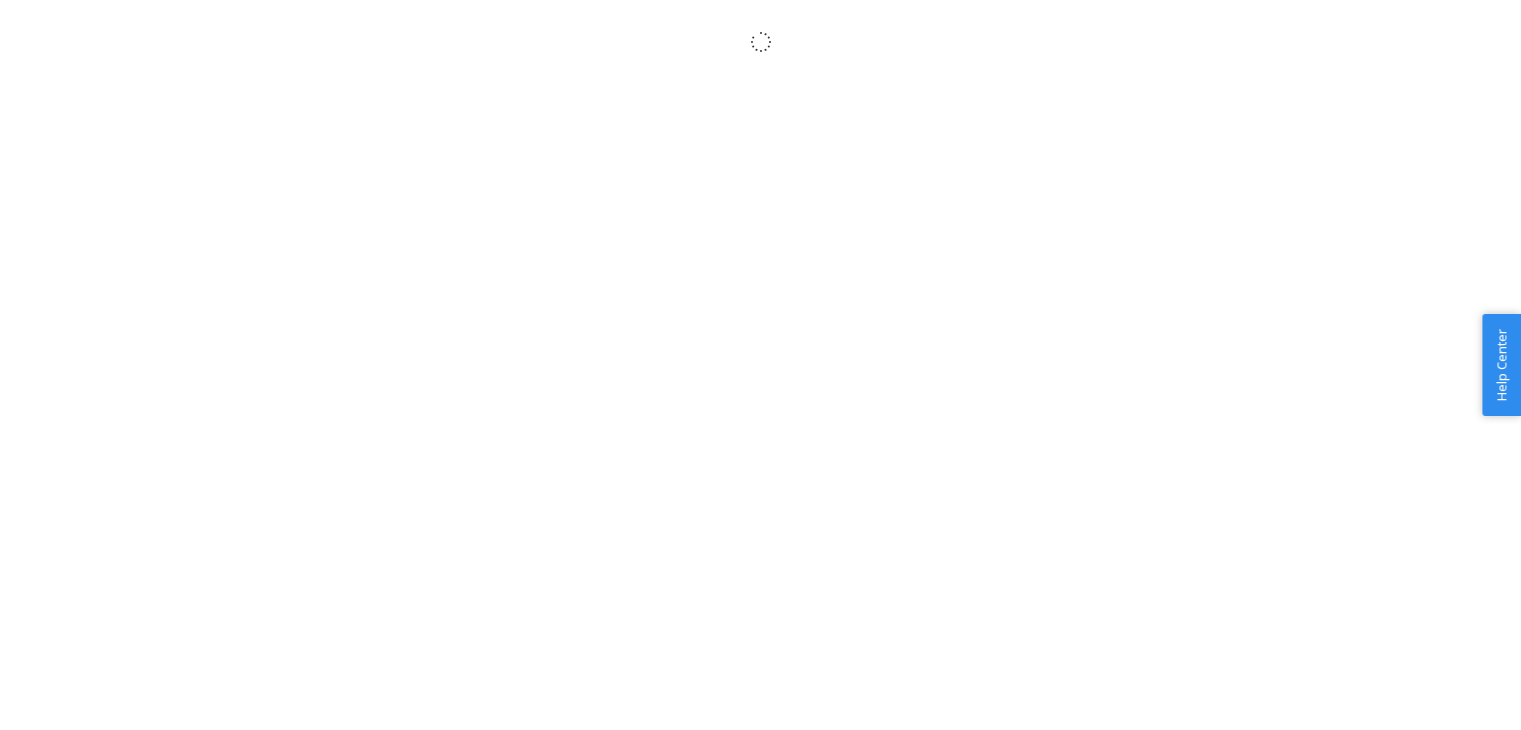 scroll, scrollTop: 0, scrollLeft: 0, axis: both 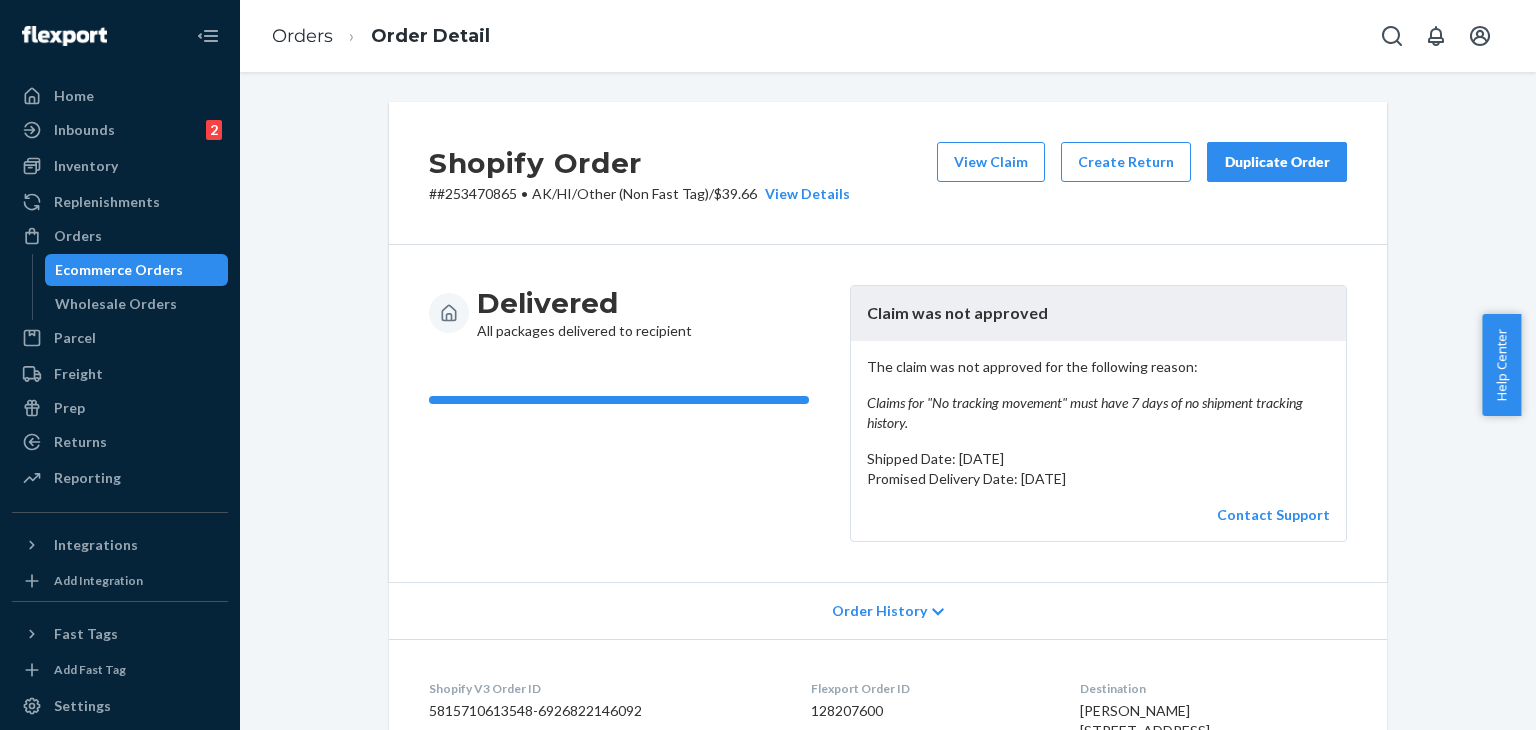click on "Duplicate Order" at bounding box center [1277, 162] 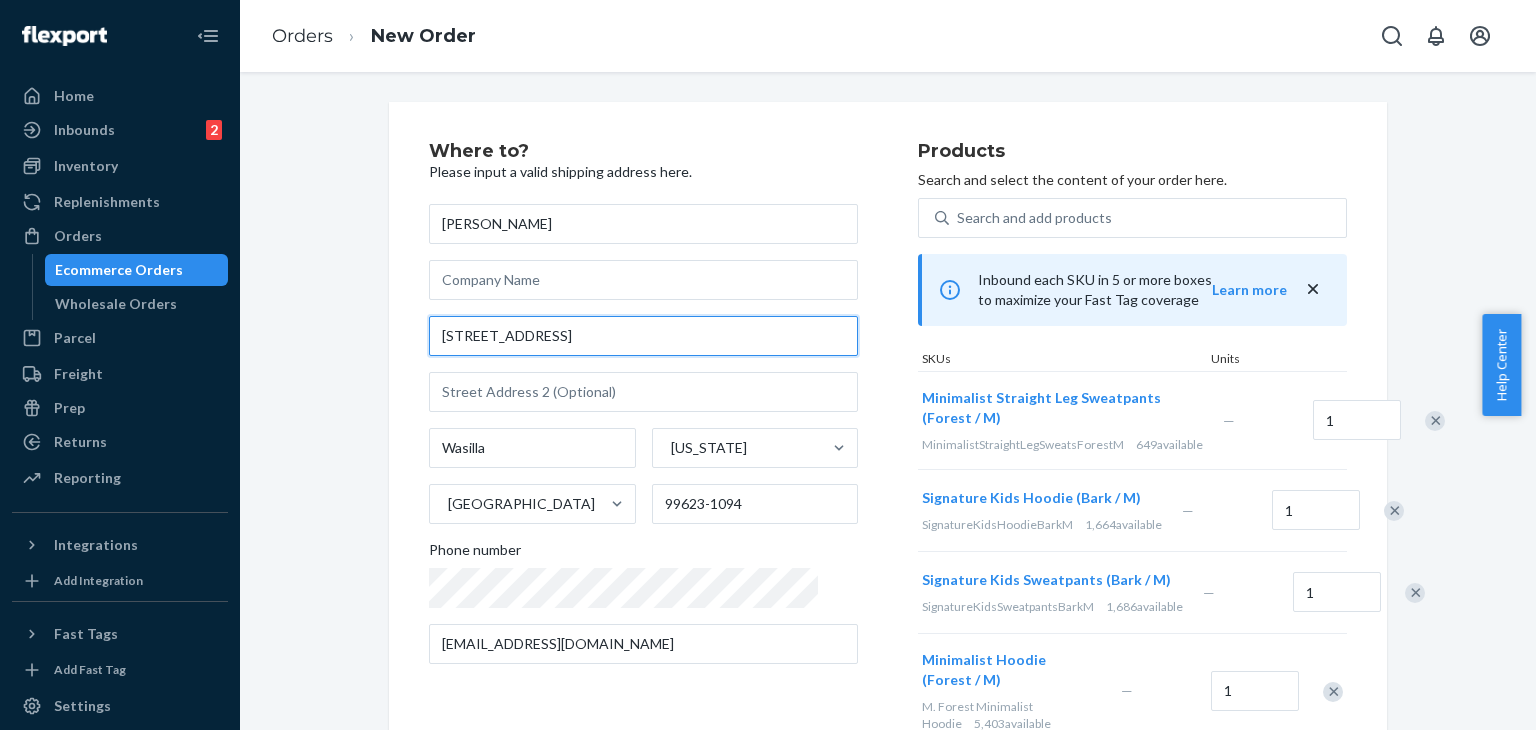 drag, startPoint x: 592, startPoint y: 336, endPoint x: 377, endPoint y: 342, distance: 215.08371 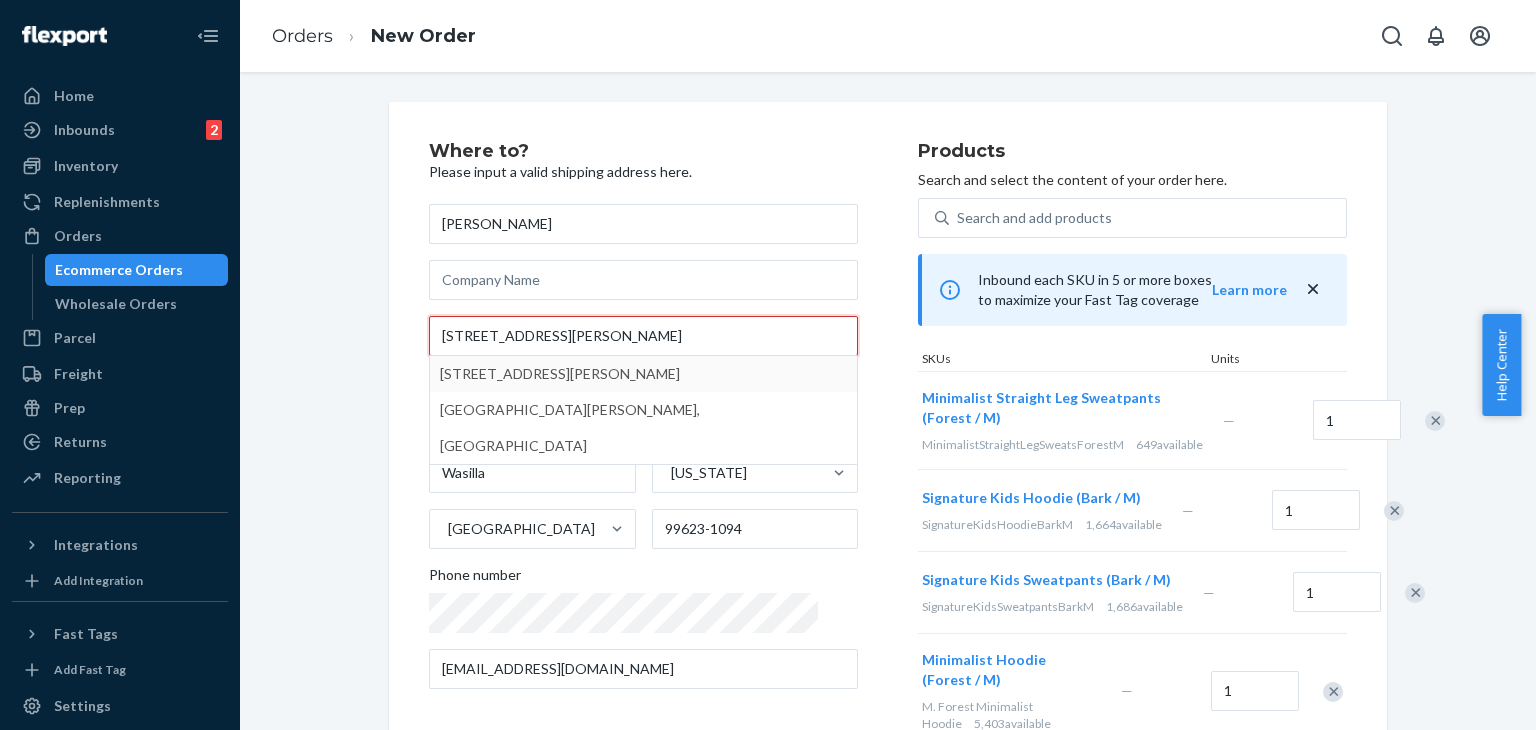 type on "189 E. Nelson Avenue #261  Wasilla, AK 99654" 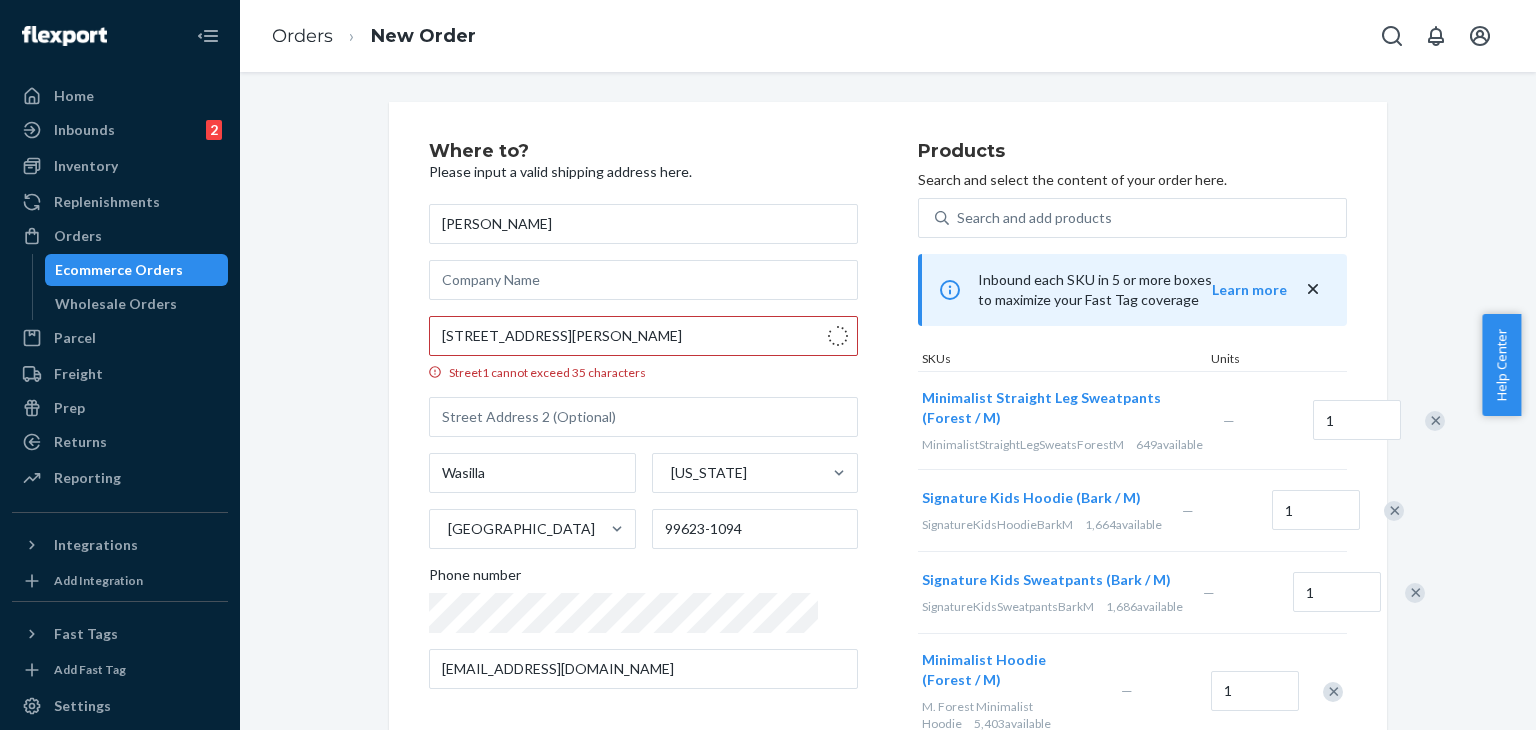 type on "261" 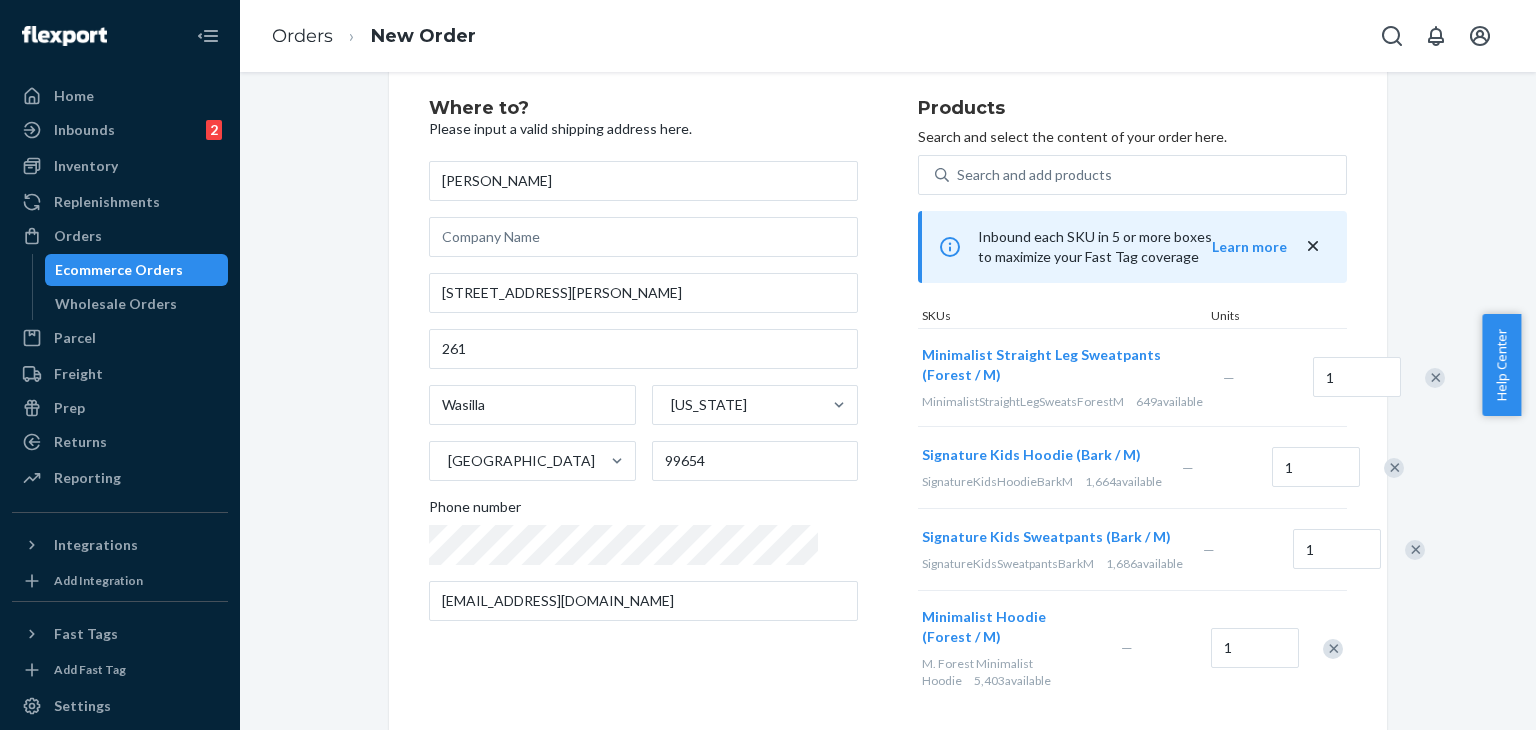 scroll, scrollTop: 0, scrollLeft: 0, axis: both 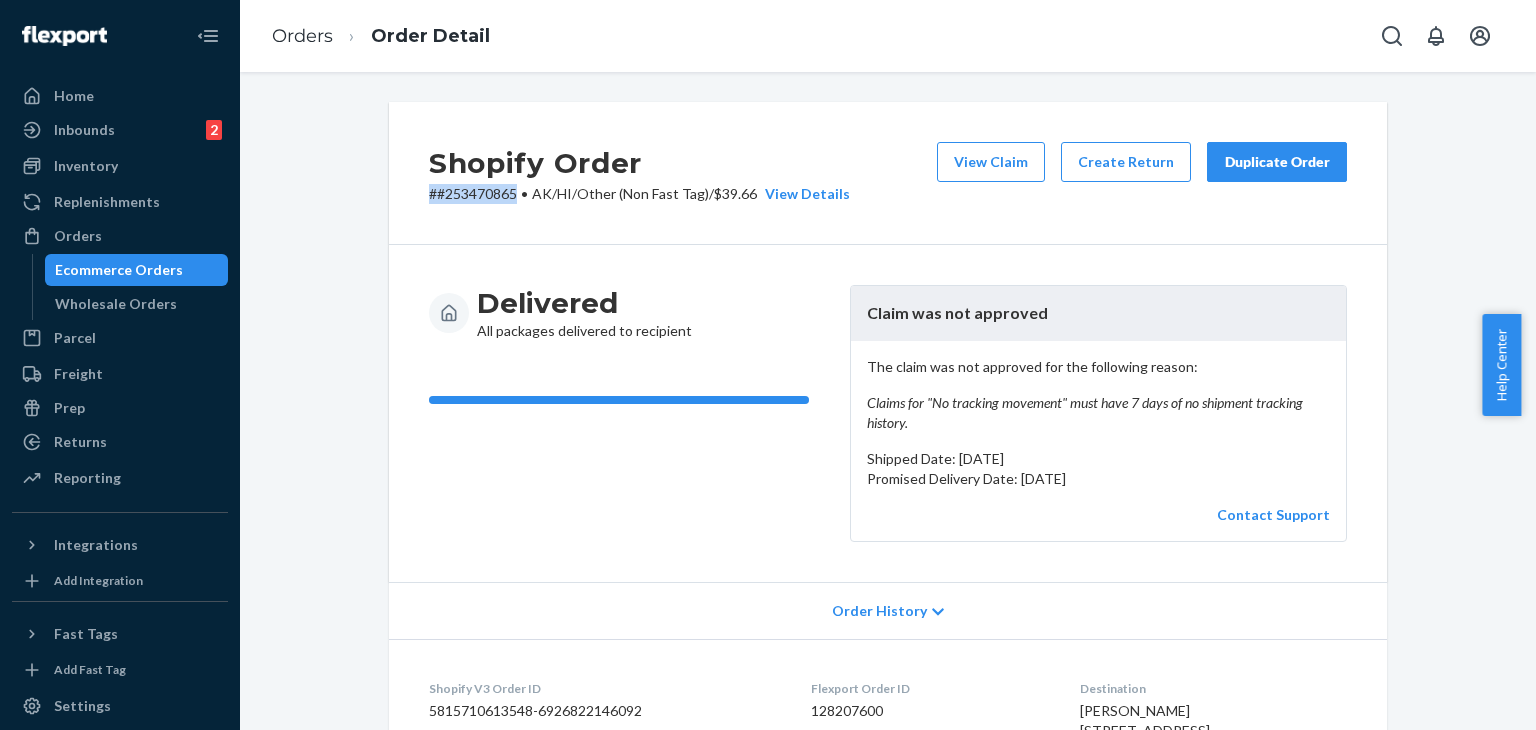 drag, startPoint x: 507, startPoint y: 192, endPoint x: 439, endPoint y: 221, distance: 73.92564 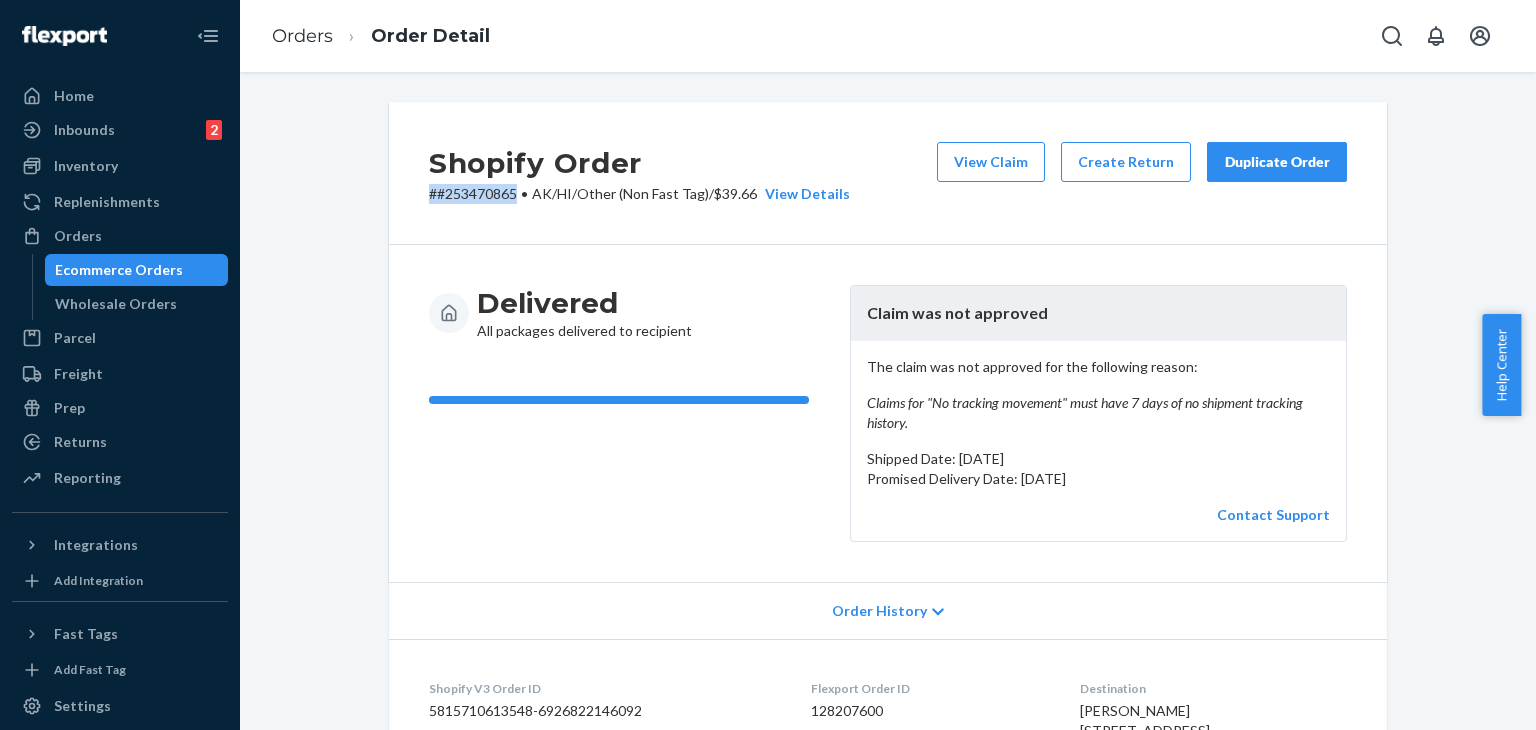 click on "Shopify Order # #253470865 • AK/HI/Other (Non Fast Tag)  /  $39.66 View Details View Claim Create Return Duplicate Order Delivered All packages delivered to recipient Claim was not approved The claim was not approved for the following reason: Claims for "No tracking movement" must have 7 days of no shipment tracking history. Shipped Date: May 8, 2025 Promised Delivery Date: May 19, 2025 Contact Support Order History Shopify V3 Order ID 5815710613548-6926822146092 Flexport Order ID 128207600 Destination Victoria Polis
6550 S Hayfield Rd
Wasilla, AK 99623-1094
US Buyer Order Tracking 128207600 SKU Product Name Details Qty M. Forest Minimalist Hoodie Minimalist Hoodie (Forest / M) DSKU: DX5V873CPK4 1 SignatureKidsSweatpantsBarkM Signature Kids Sweatpants (Bark / M) DSKU: DFS9DVPGLS6 1 SignatureKidsHoodieBarkM Signature Kids Hoodie (Bark / M) DSKU: DYDHQSBBRAF 1 MinimalistStraightLegSweatsForestM Minimalist Straight Leg Sweatpants (Forest / M) DSKU: DS9U7J4LCVL 1 Package 1 of 1 Shipped via USPS   4   SKUs   4" at bounding box center [888, 926] 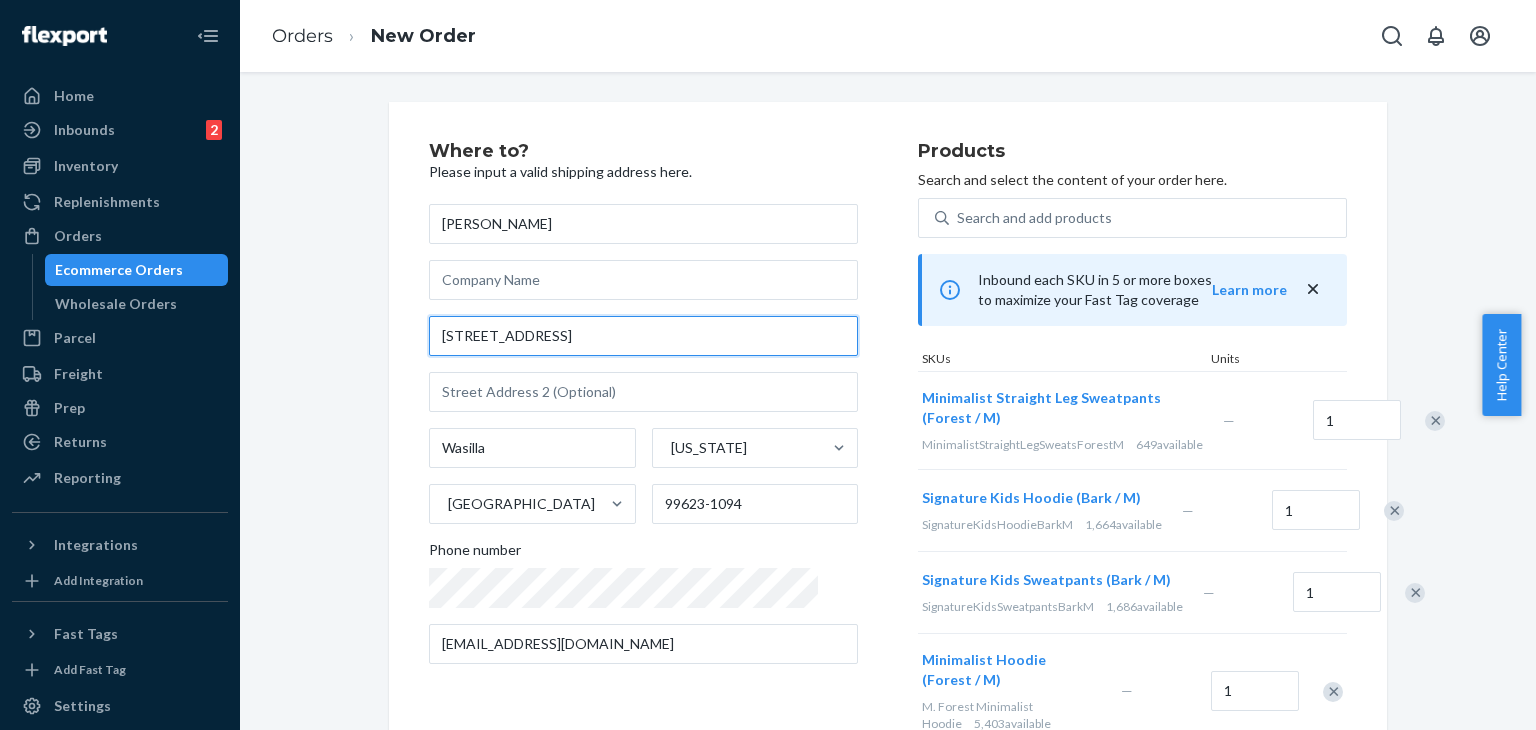 drag, startPoint x: 580, startPoint y: 326, endPoint x: 338, endPoint y: 345, distance: 242.74472 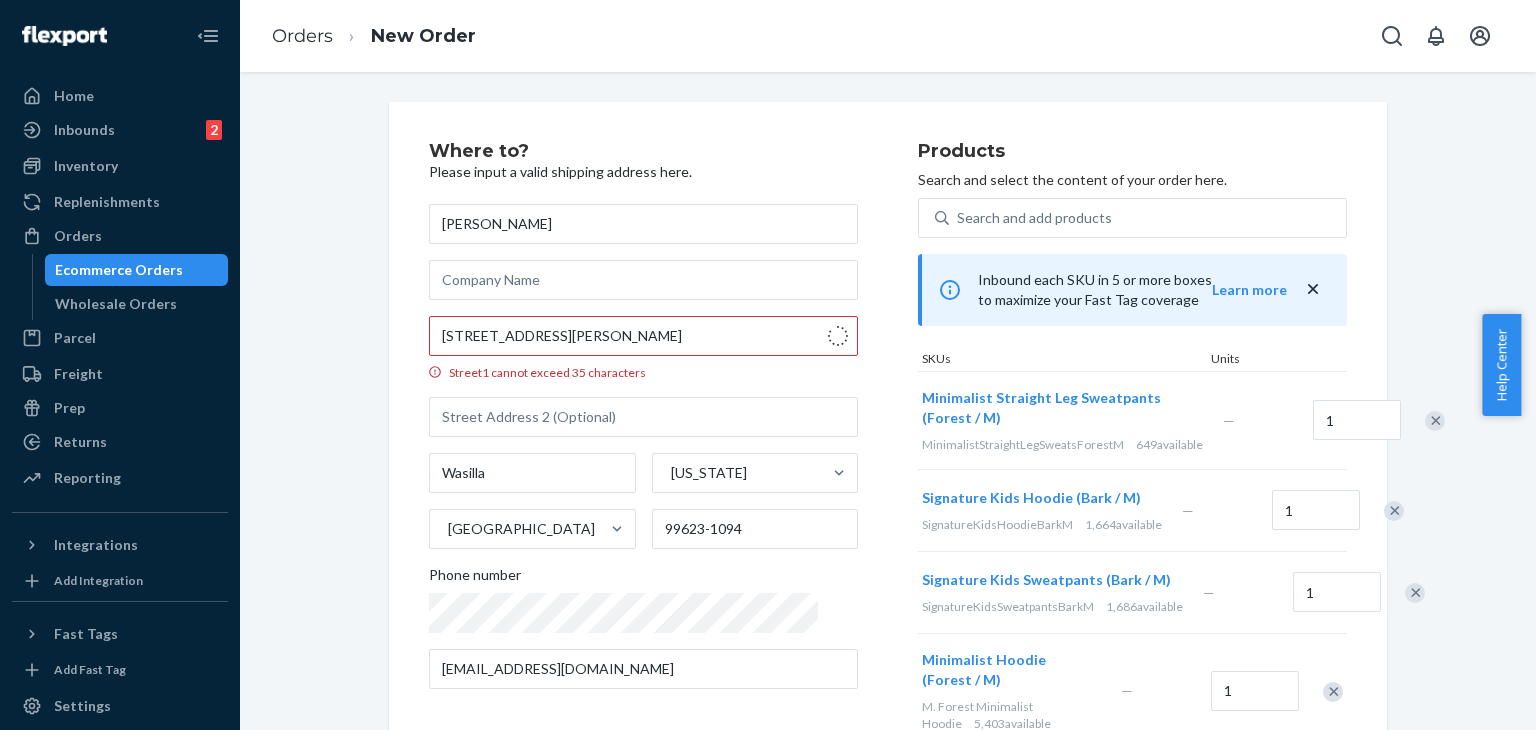 type on "189 E Nelson Ave" 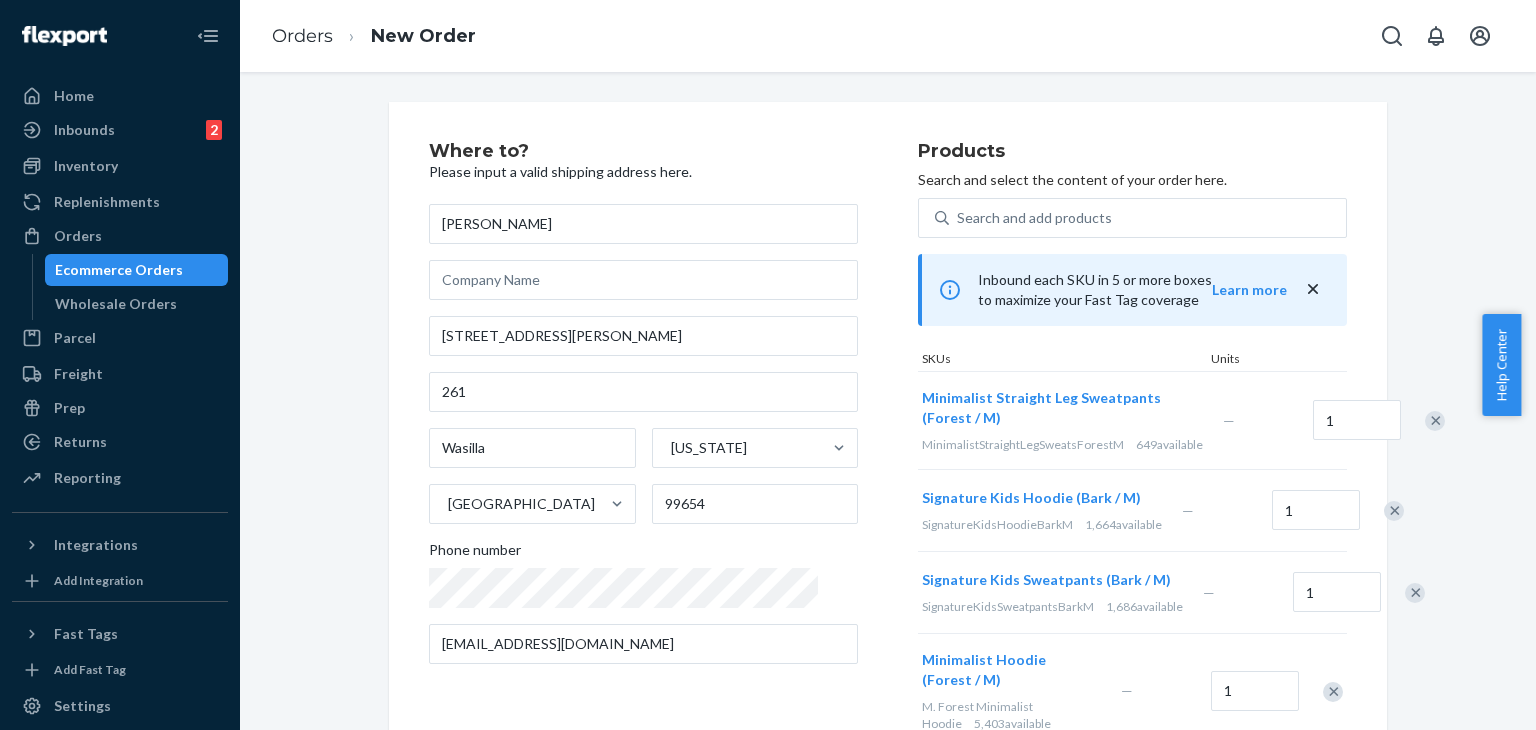 scroll, scrollTop: 0, scrollLeft: 0, axis: both 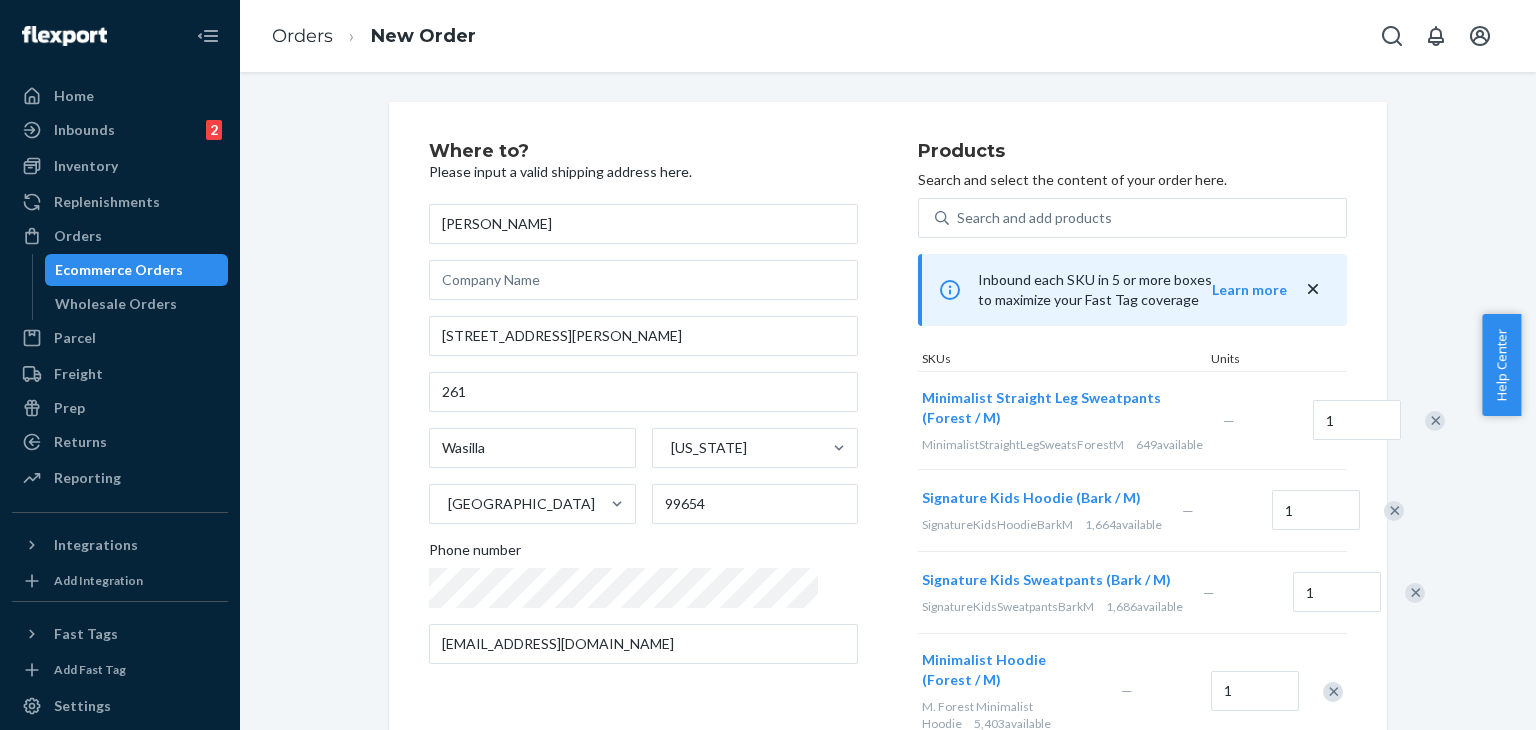 click 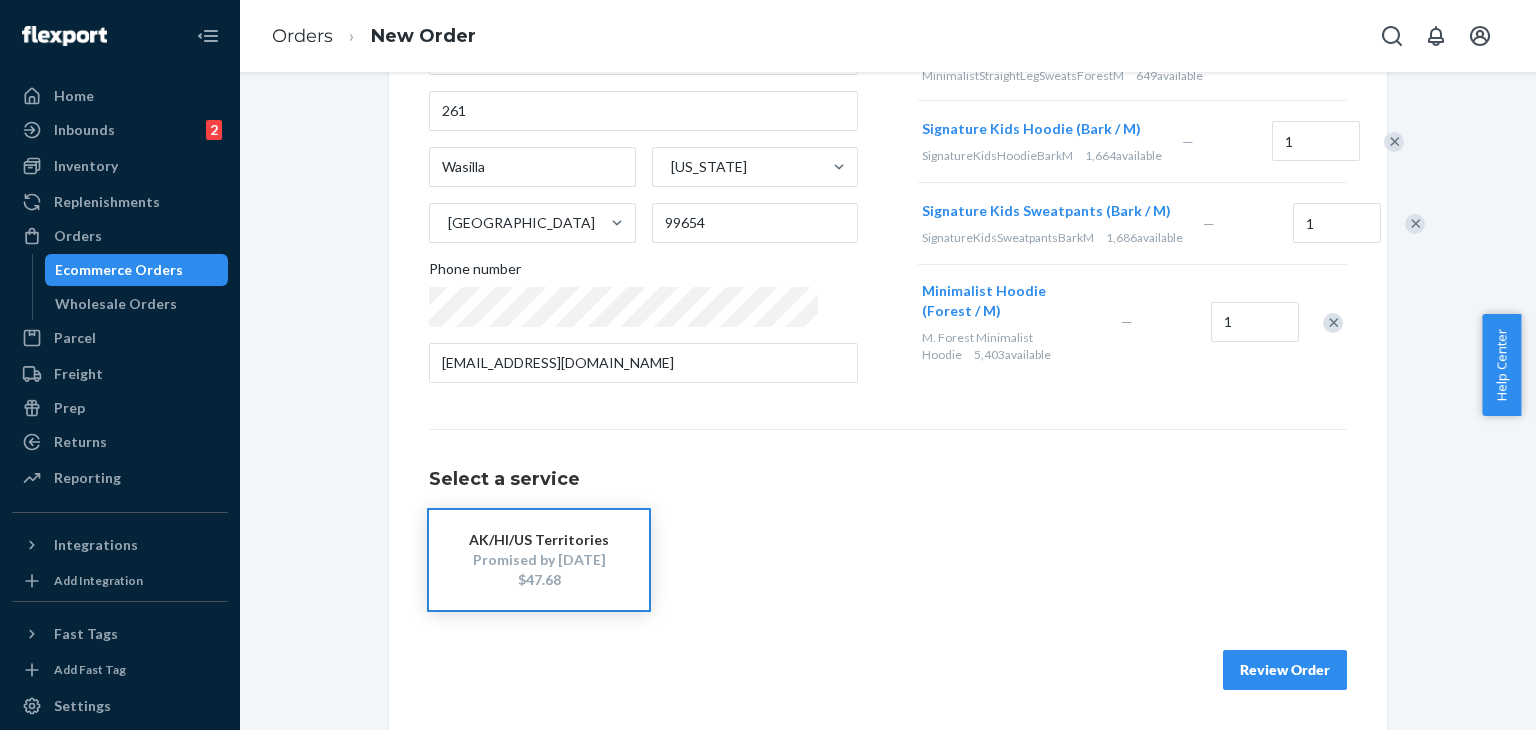 scroll, scrollTop: 304, scrollLeft: 0, axis: vertical 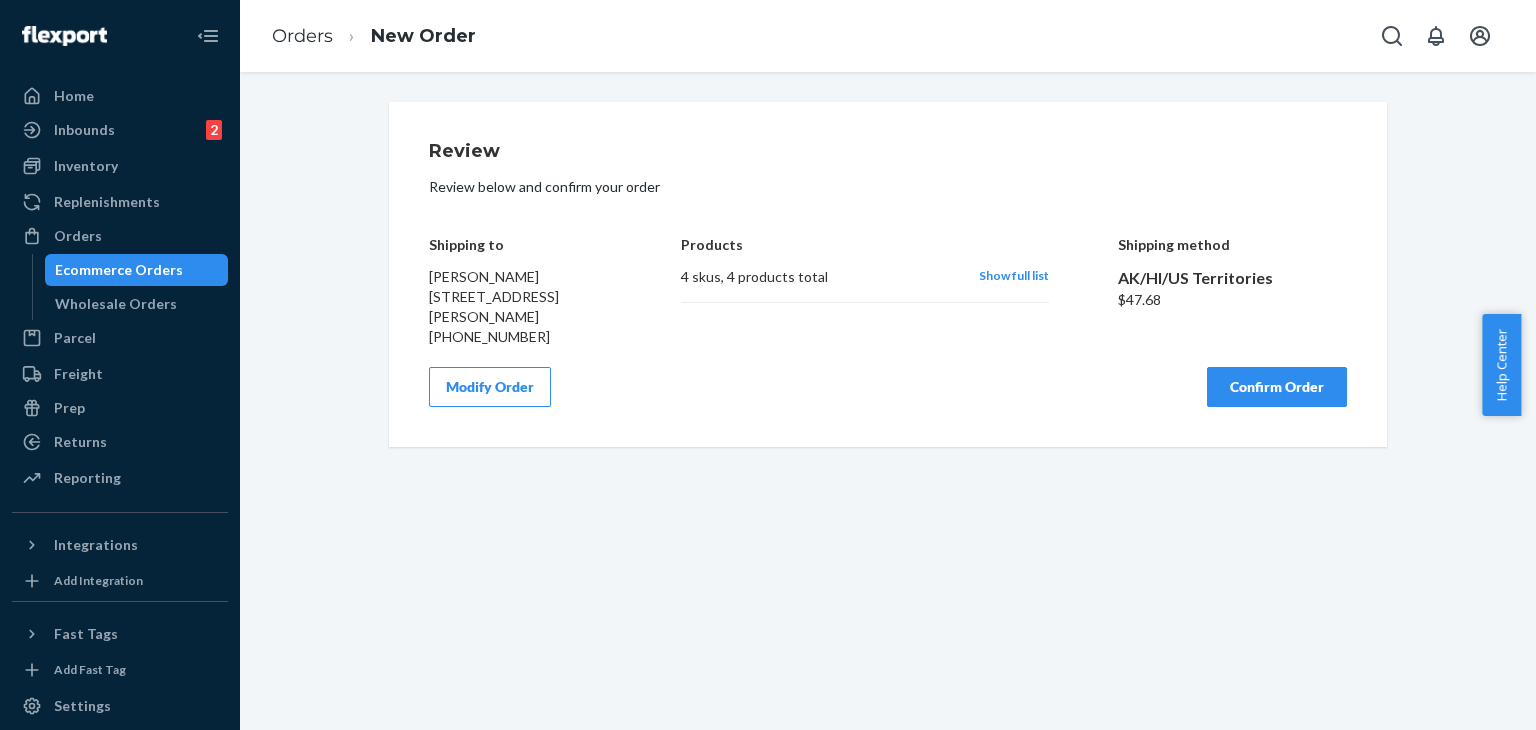 click on "Confirm Order" at bounding box center [1277, 387] 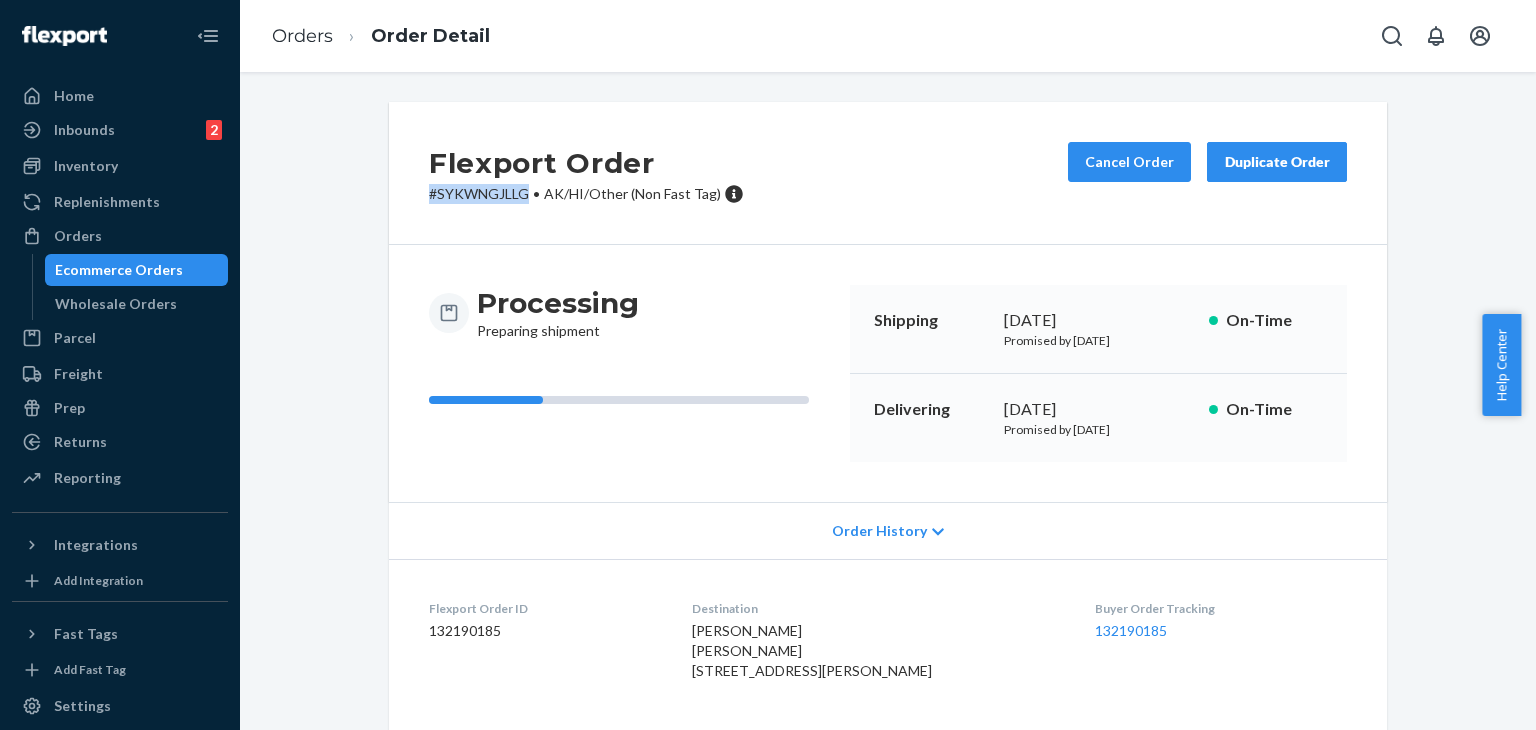 drag, startPoint x: 520, startPoint y: 191, endPoint x: 377, endPoint y: 203, distance: 143.50261 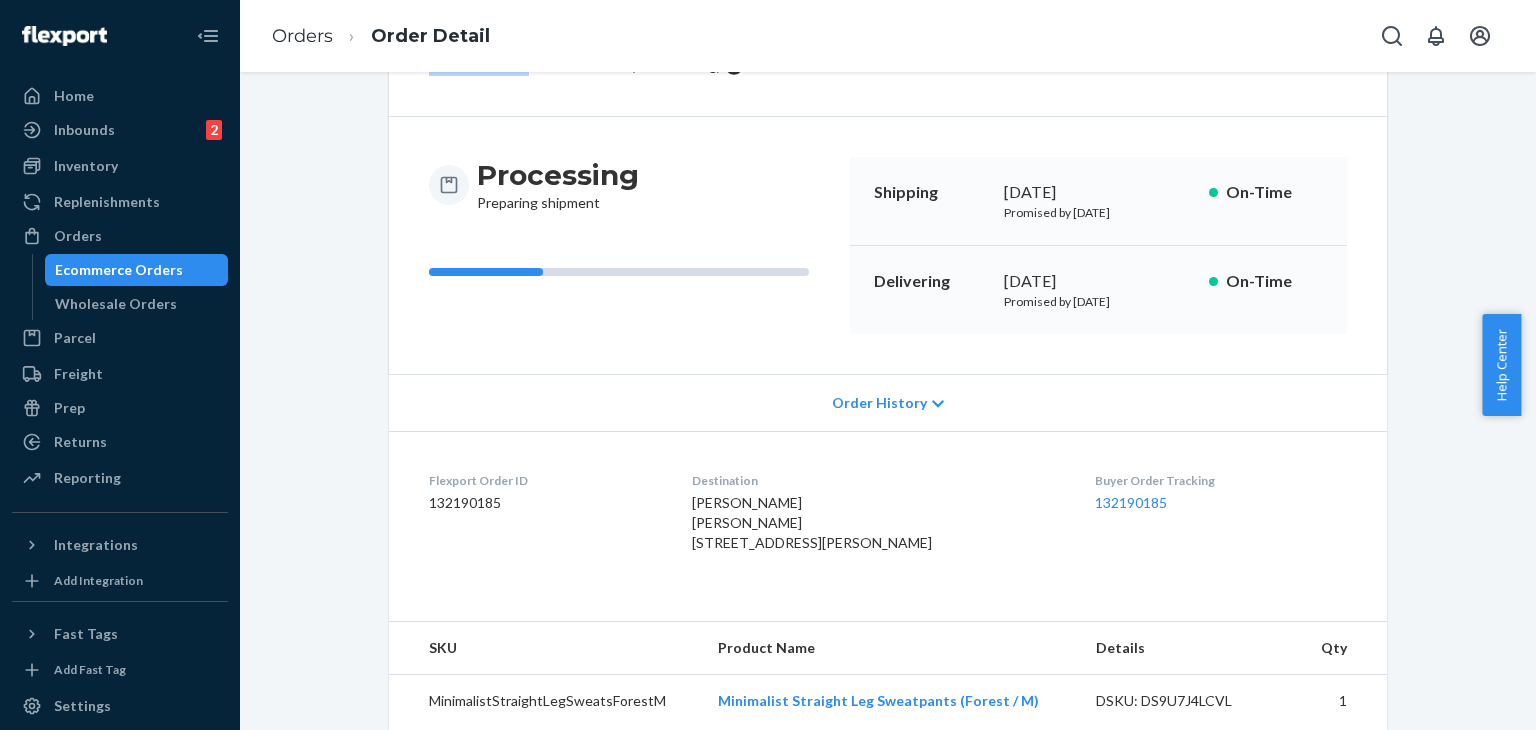 scroll, scrollTop: 200, scrollLeft: 0, axis: vertical 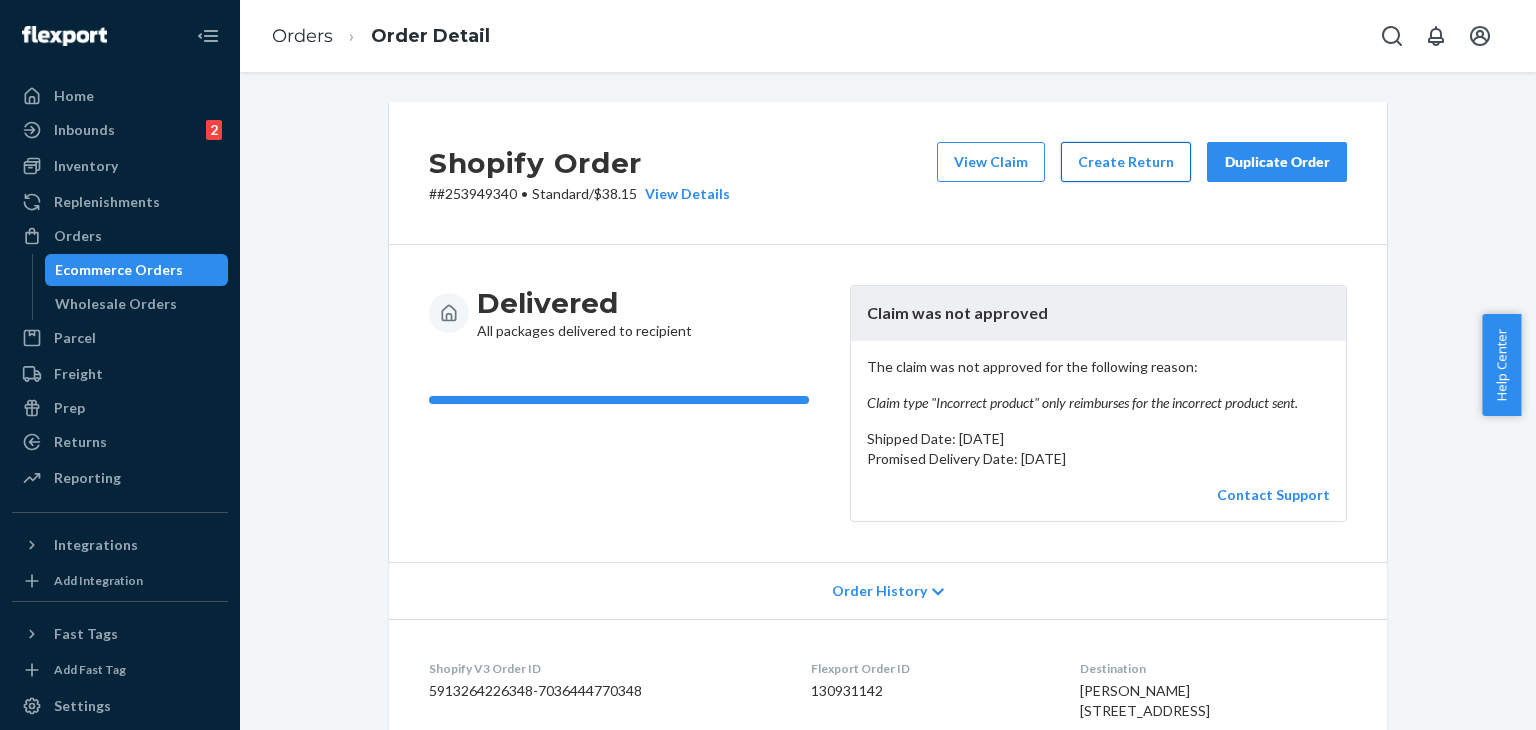 click on "Create Return" at bounding box center (1126, 162) 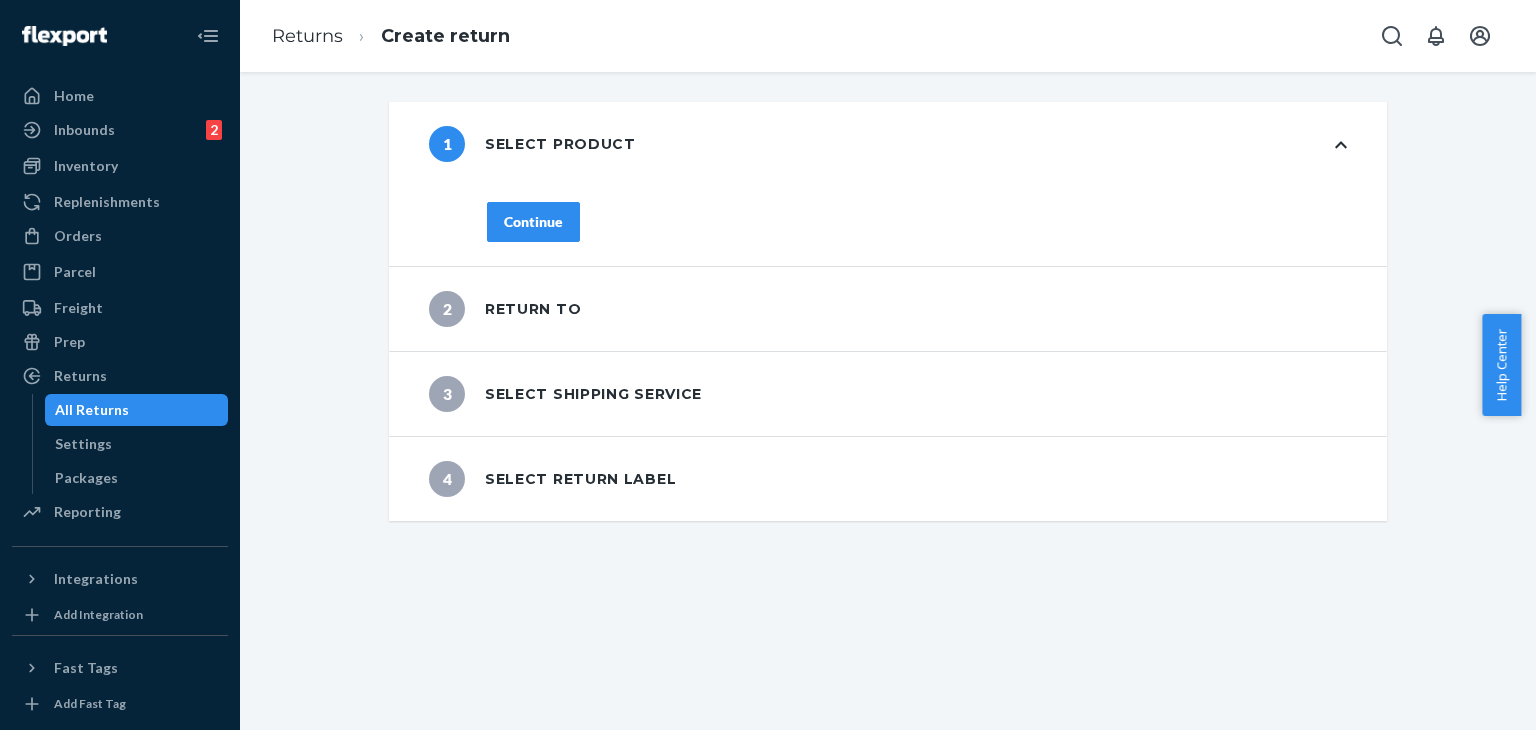 click on "Continue" at bounding box center (533, 222) 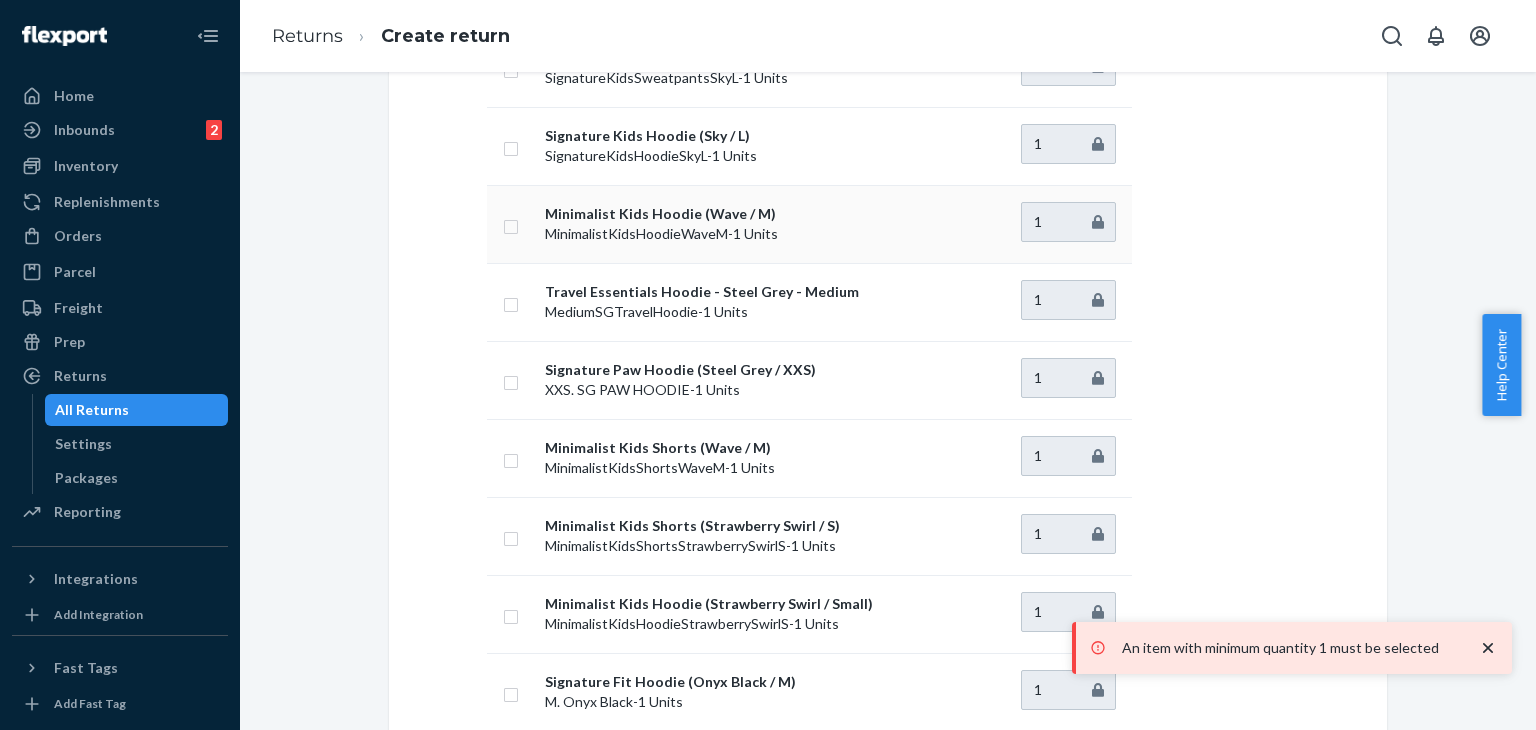 scroll, scrollTop: 300, scrollLeft: 0, axis: vertical 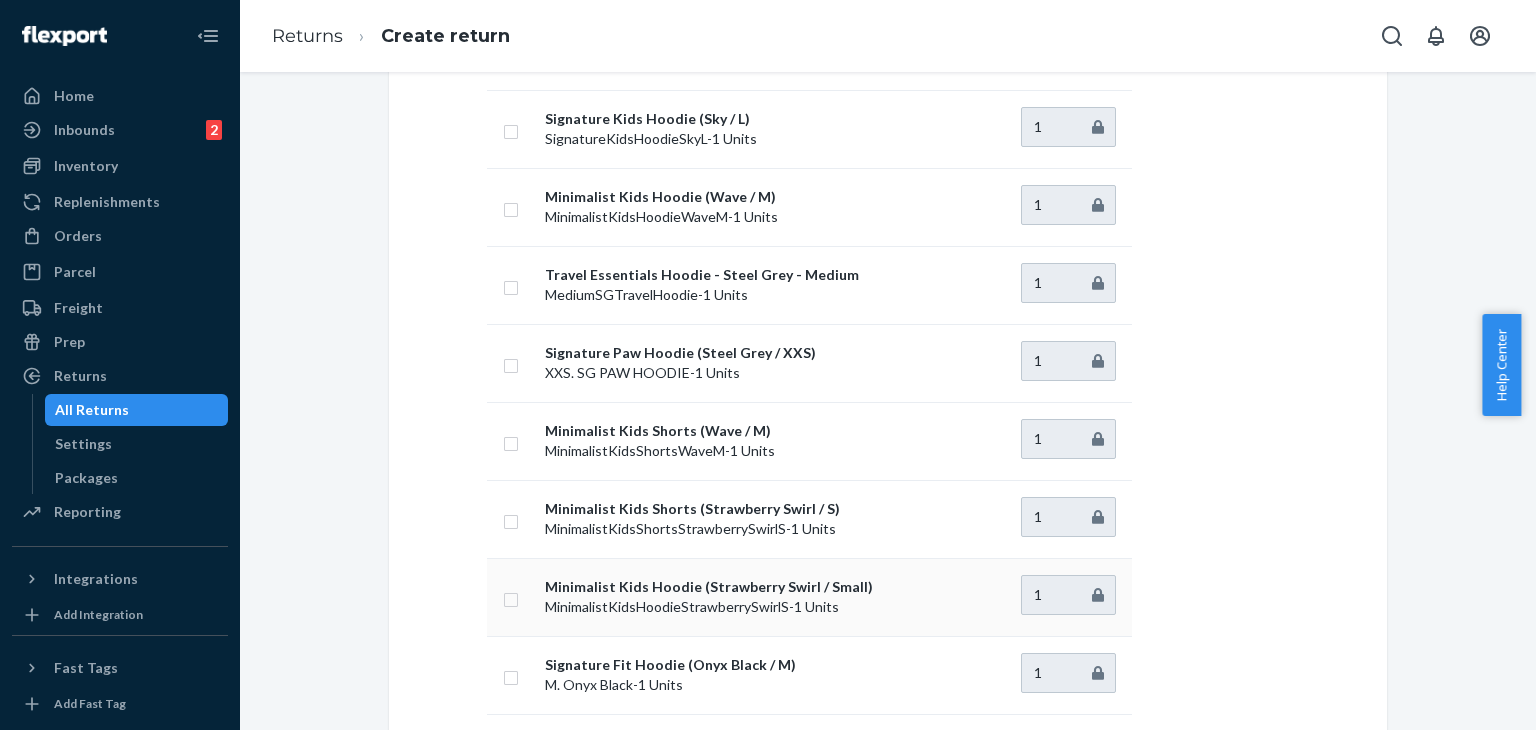click at bounding box center (511, 597) 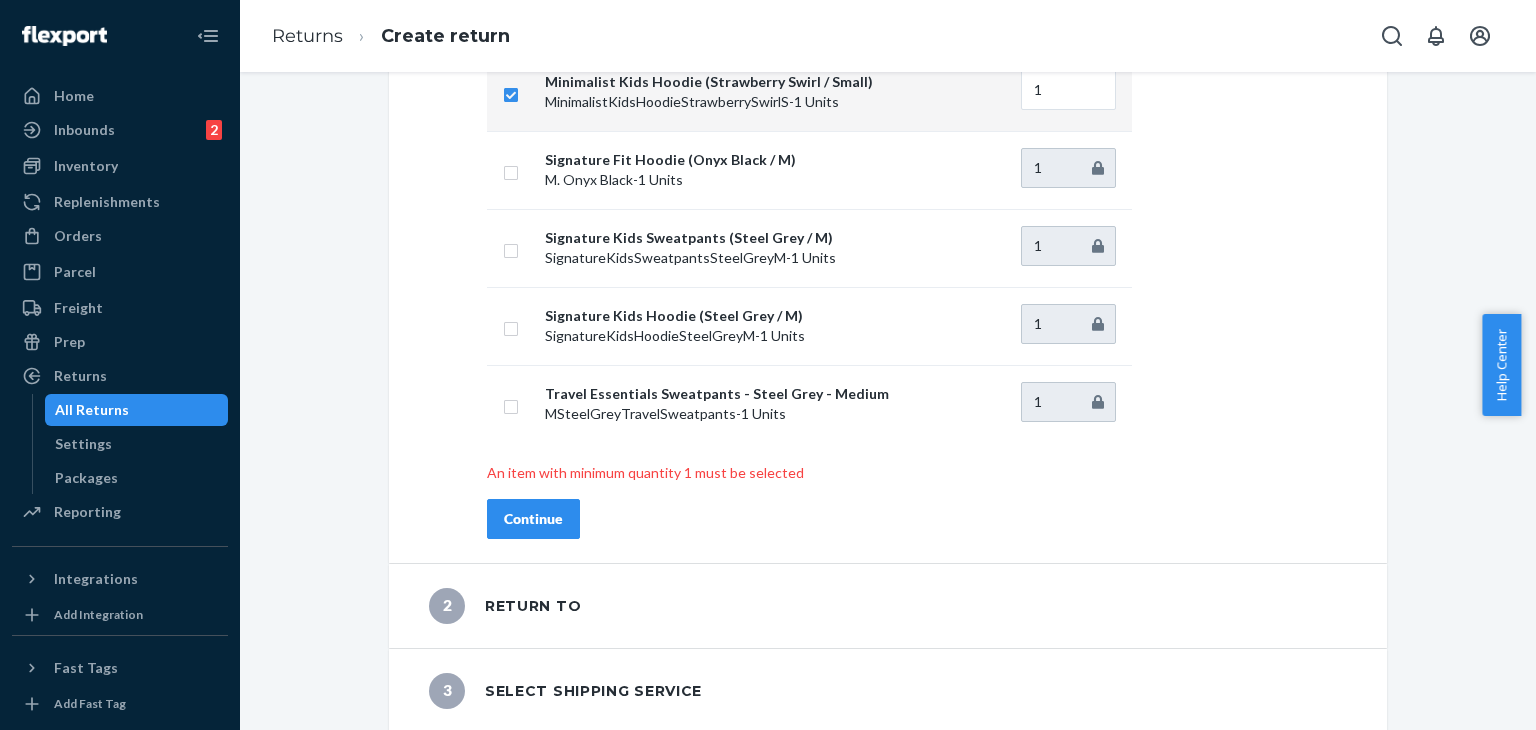 scroll, scrollTop: 890, scrollLeft: 0, axis: vertical 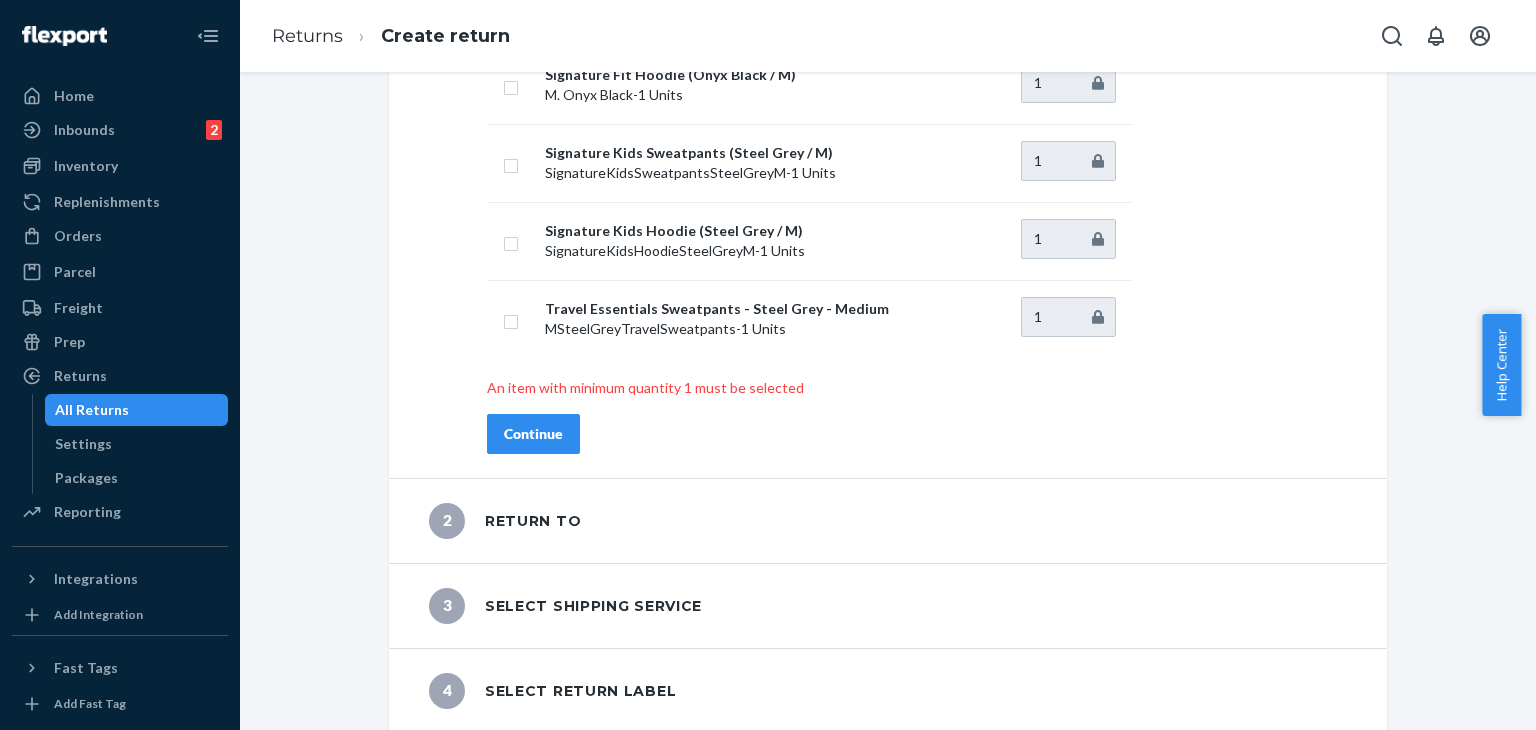 click on "Continue" at bounding box center (533, 434) 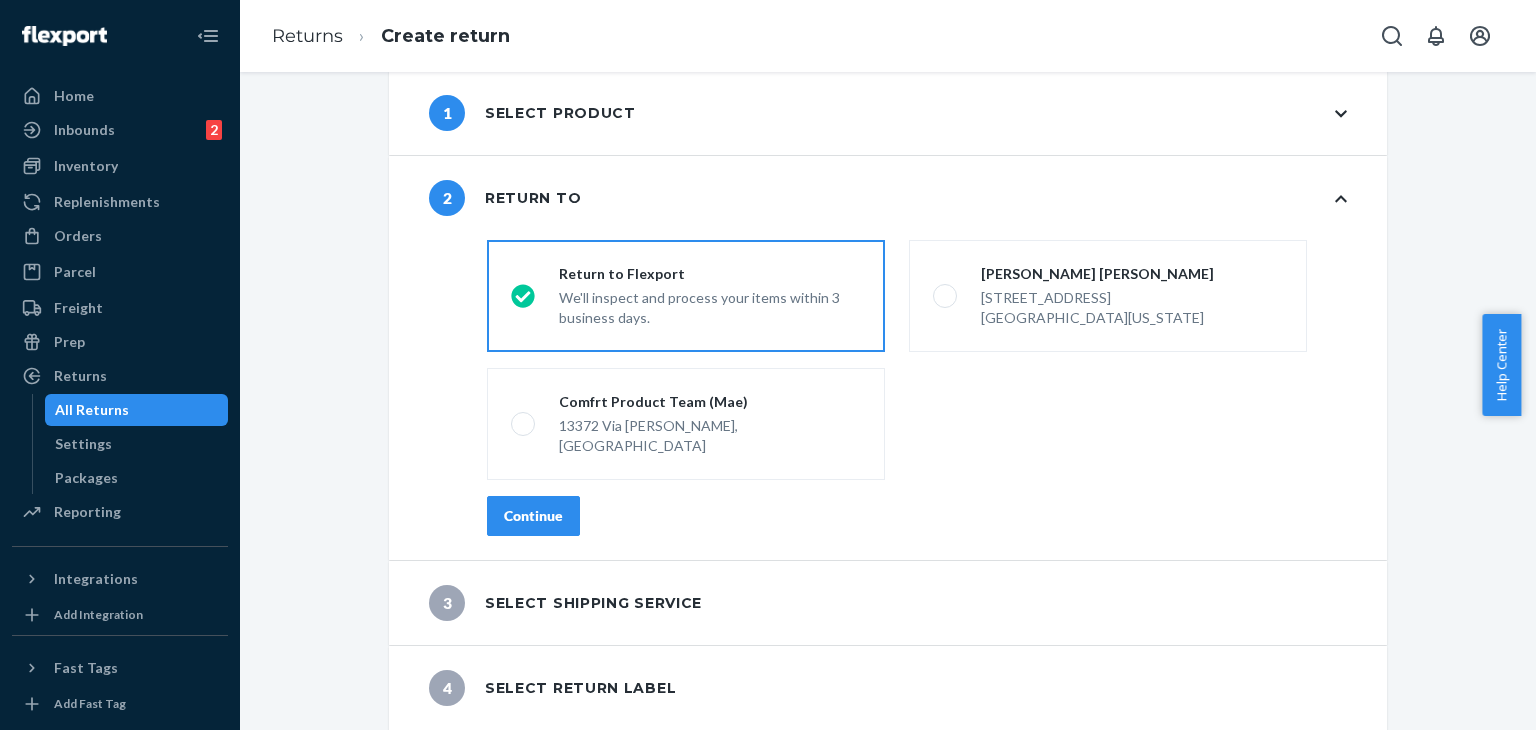 scroll, scrollTop: 30, scrollLeft: 0, axis: vertical 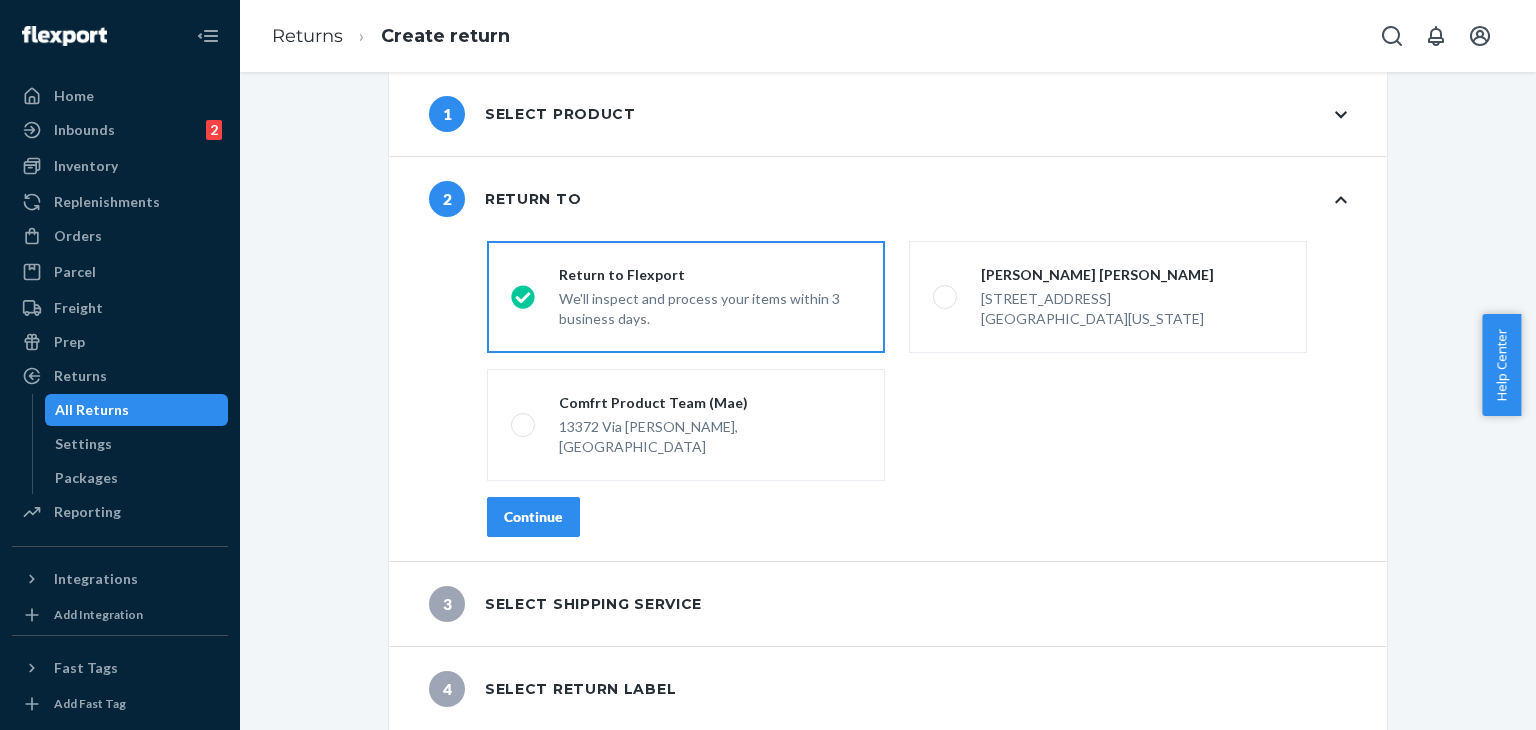 click on "Continue" at bounding box center (533, 517) 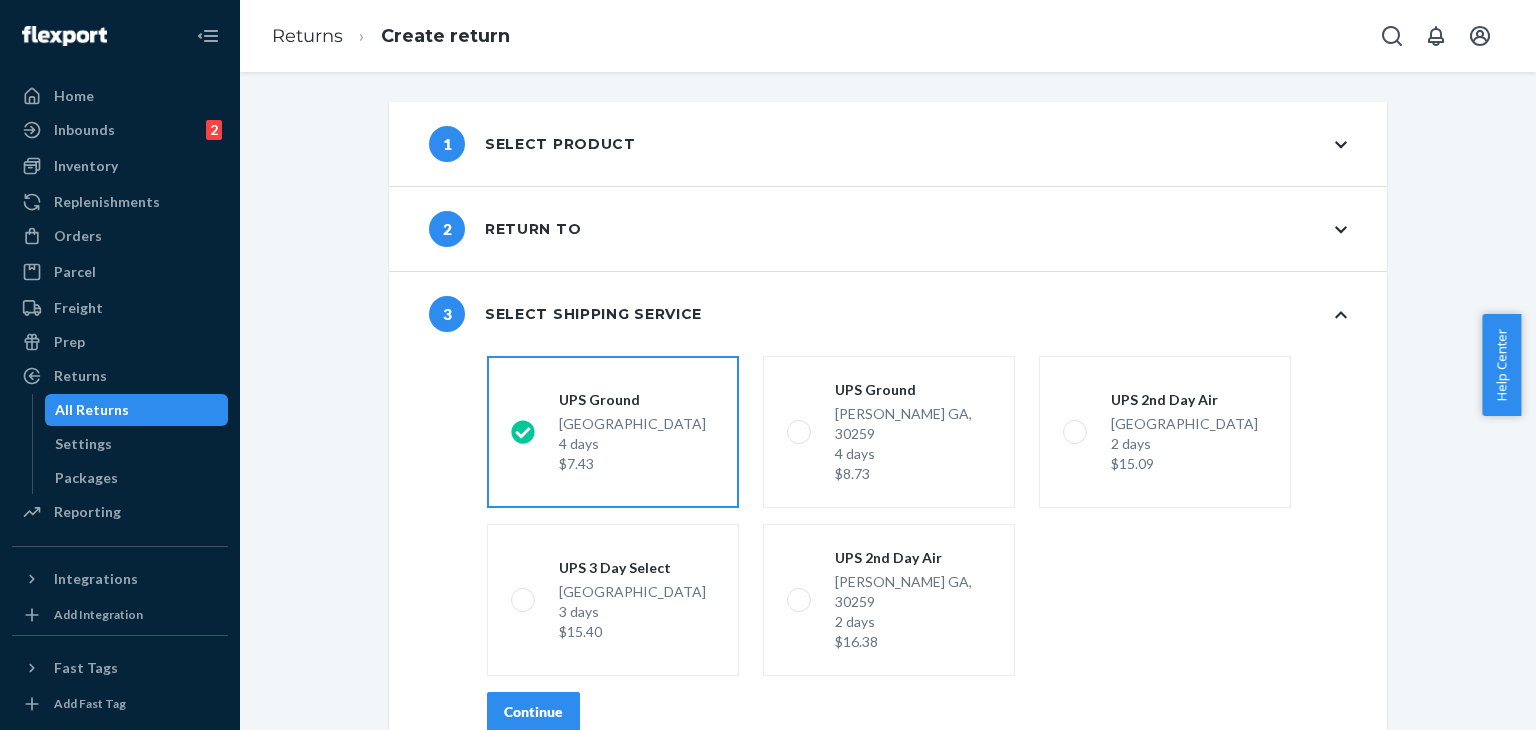 click on "Continue" at bounding box center [533, 712] 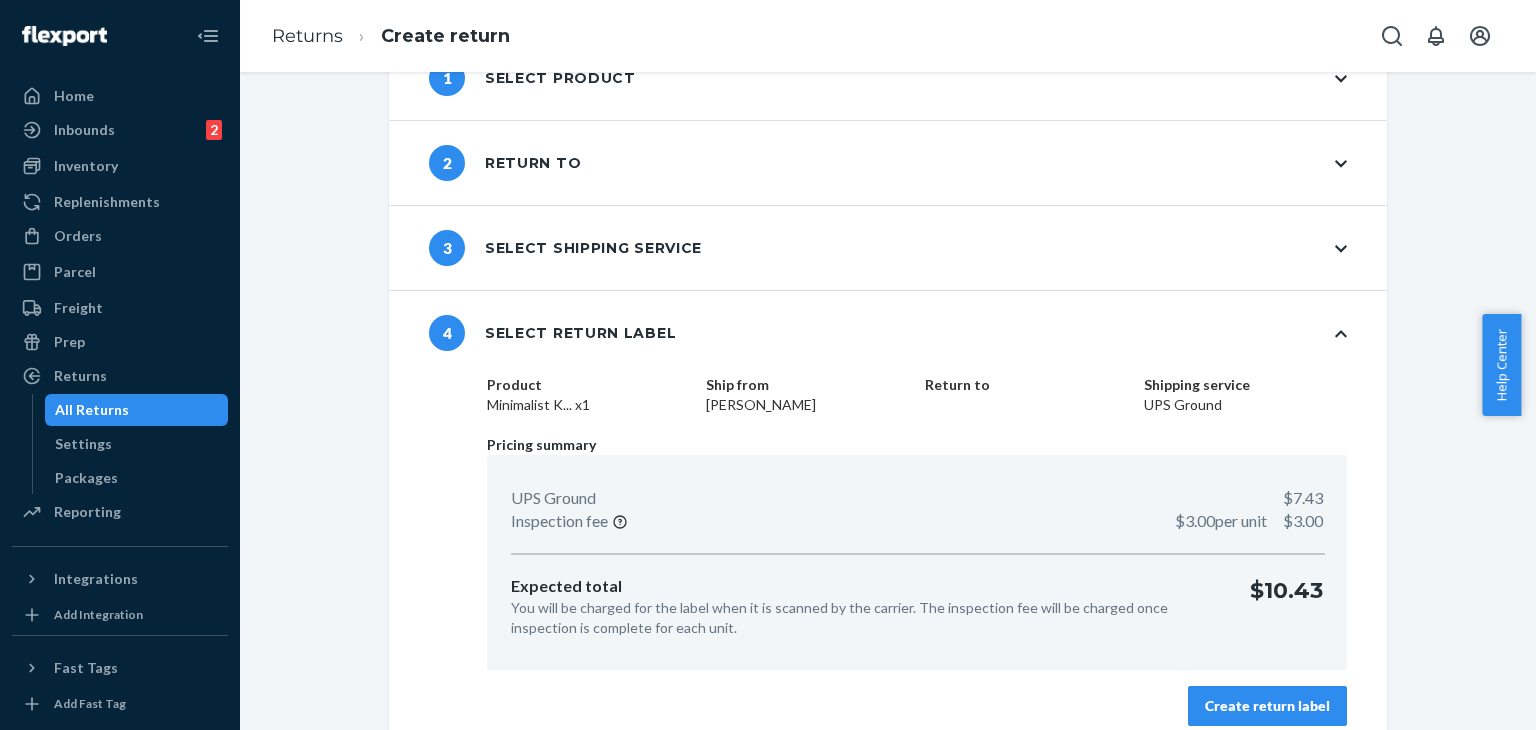 scroll, scrollTop: 85, scrollLeft: 0, axis: vertical 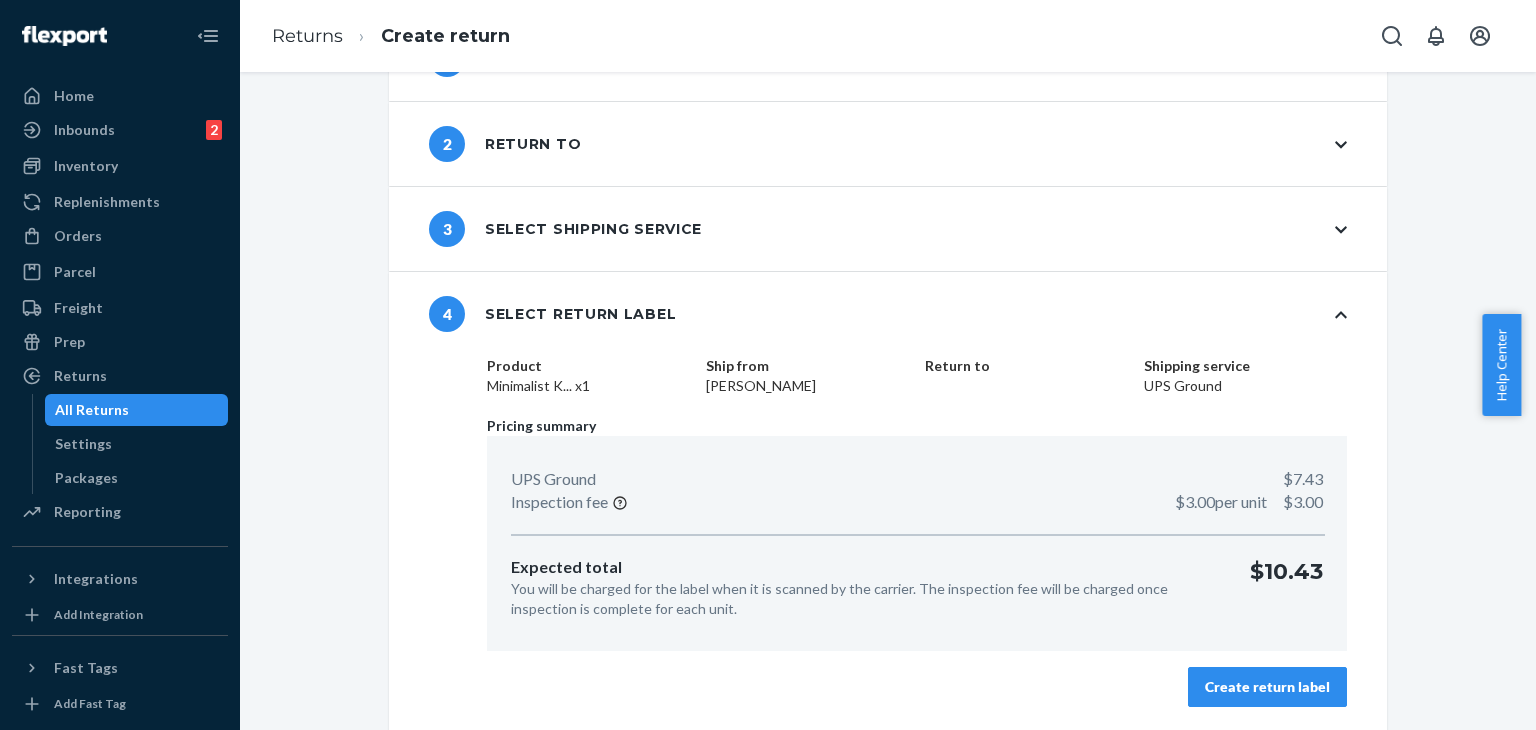 click on "Create return label" at bounding box center [1267, 687] 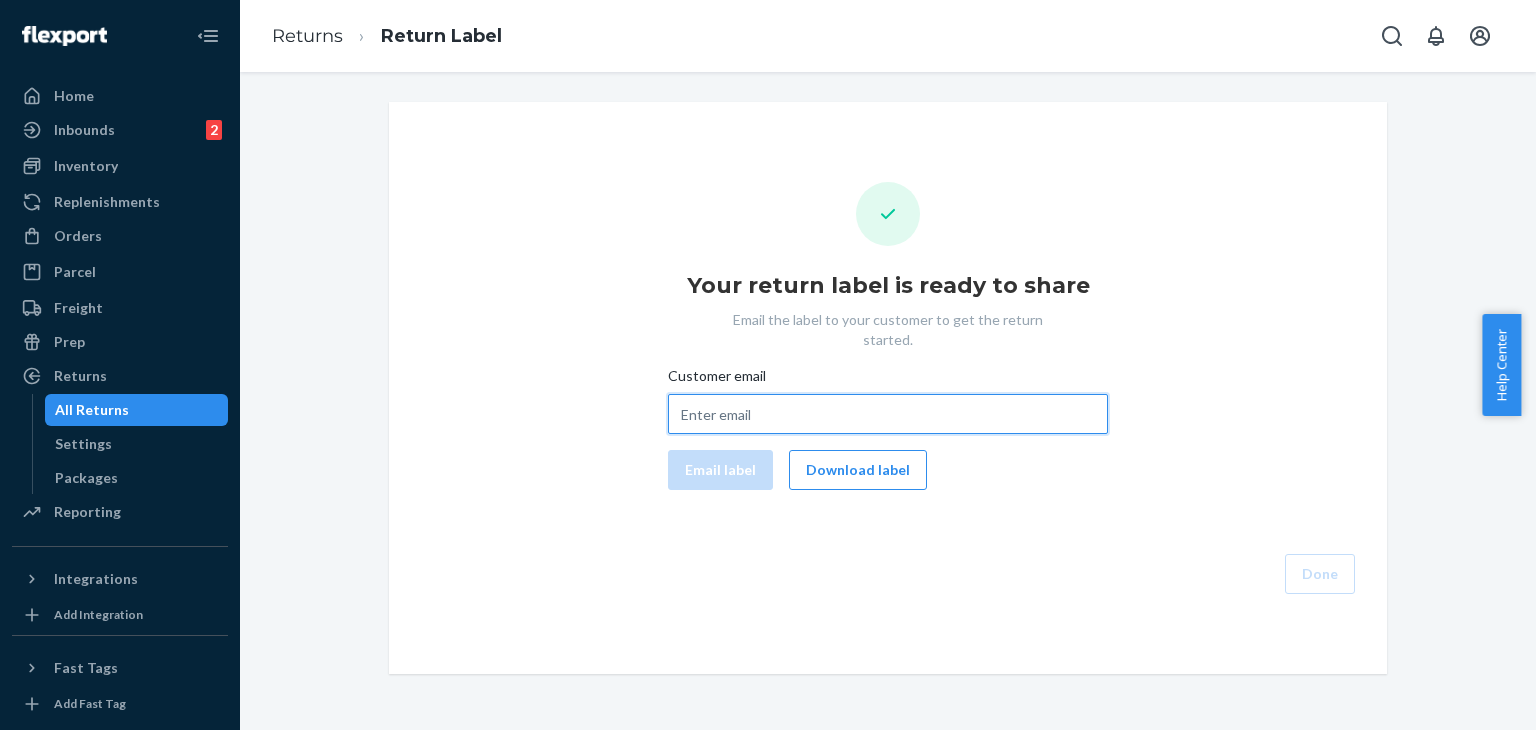 click on "Customer email" at bounding box center (888, 414) 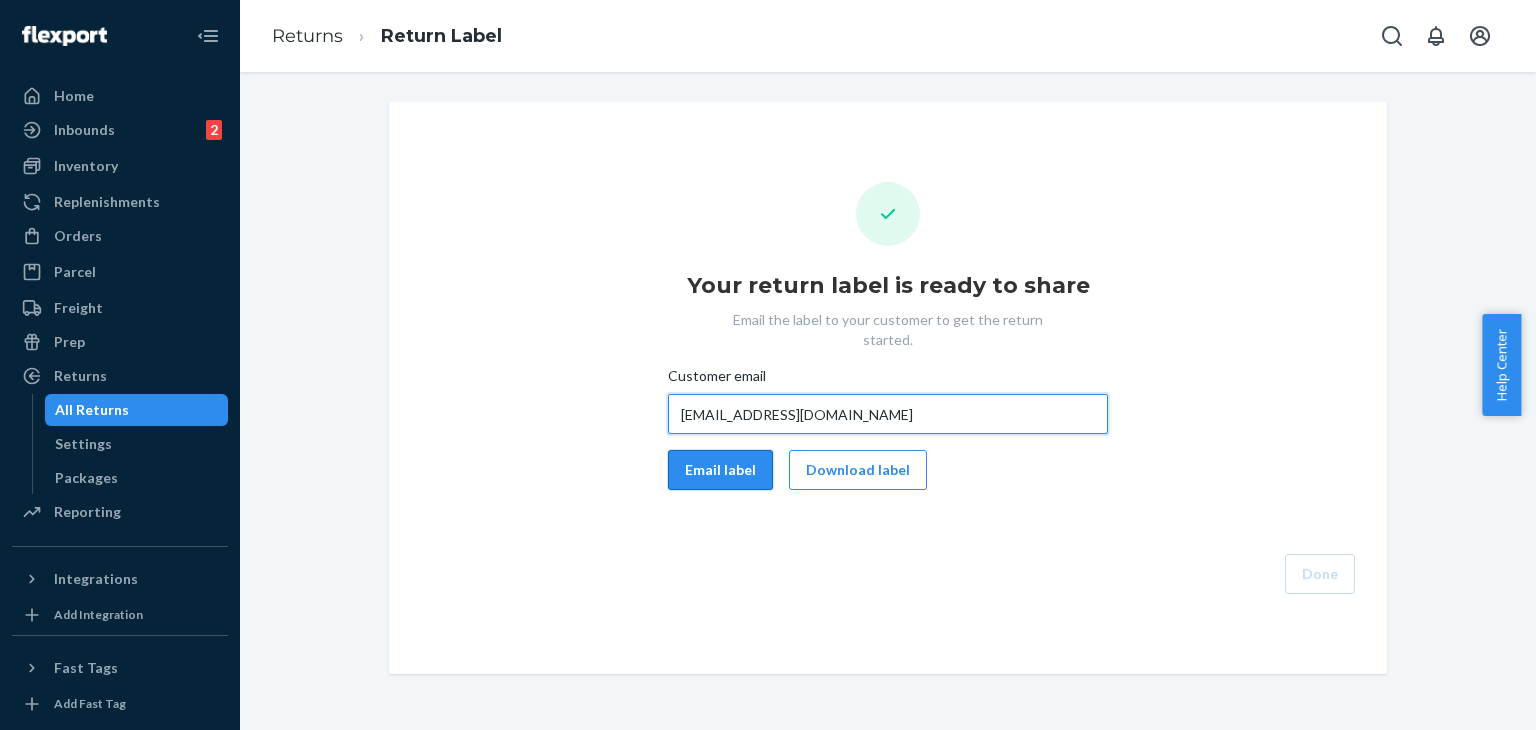 type on "[EMAIL_ADDRESS][DOMAIN_NAME]" 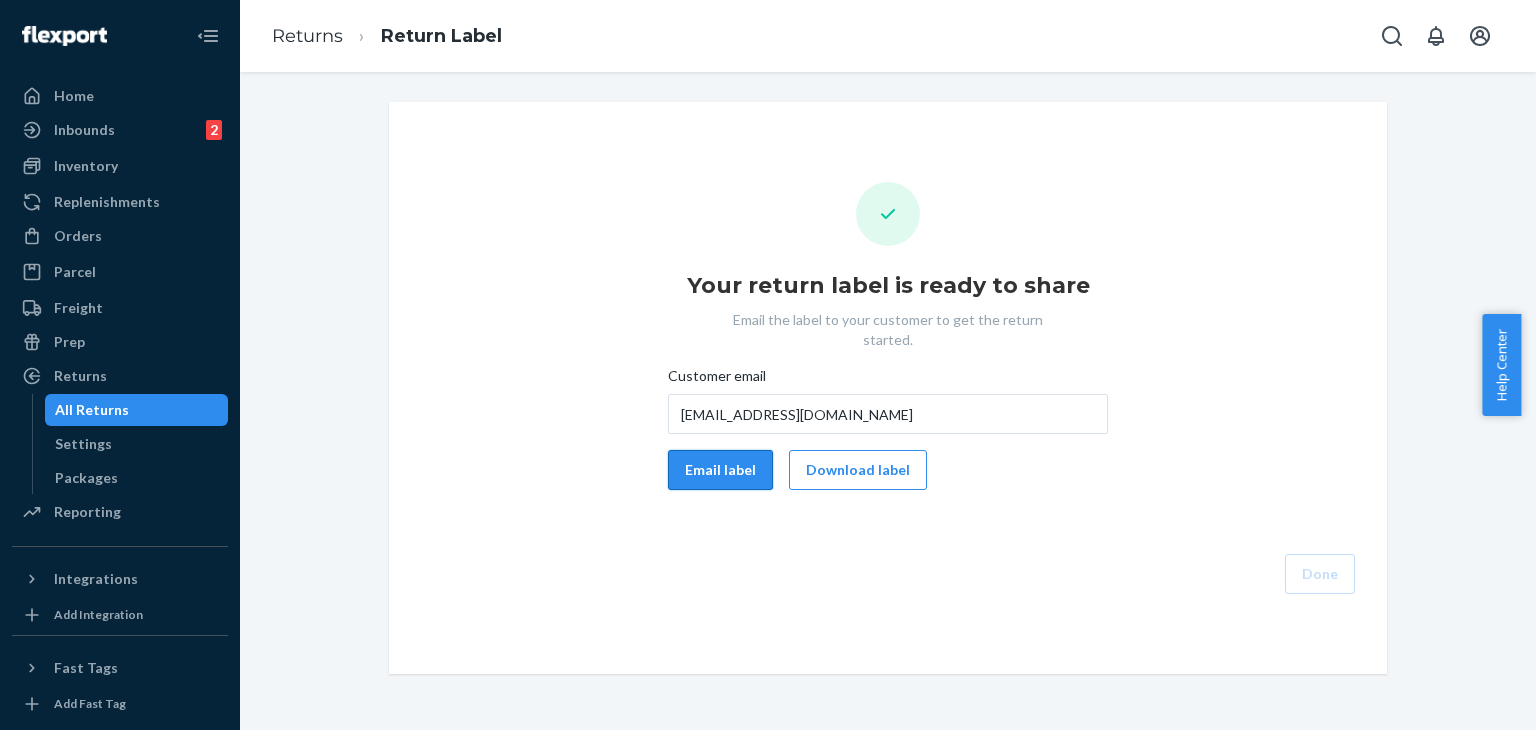 click on "Email label" at bounding box center [720, 470] 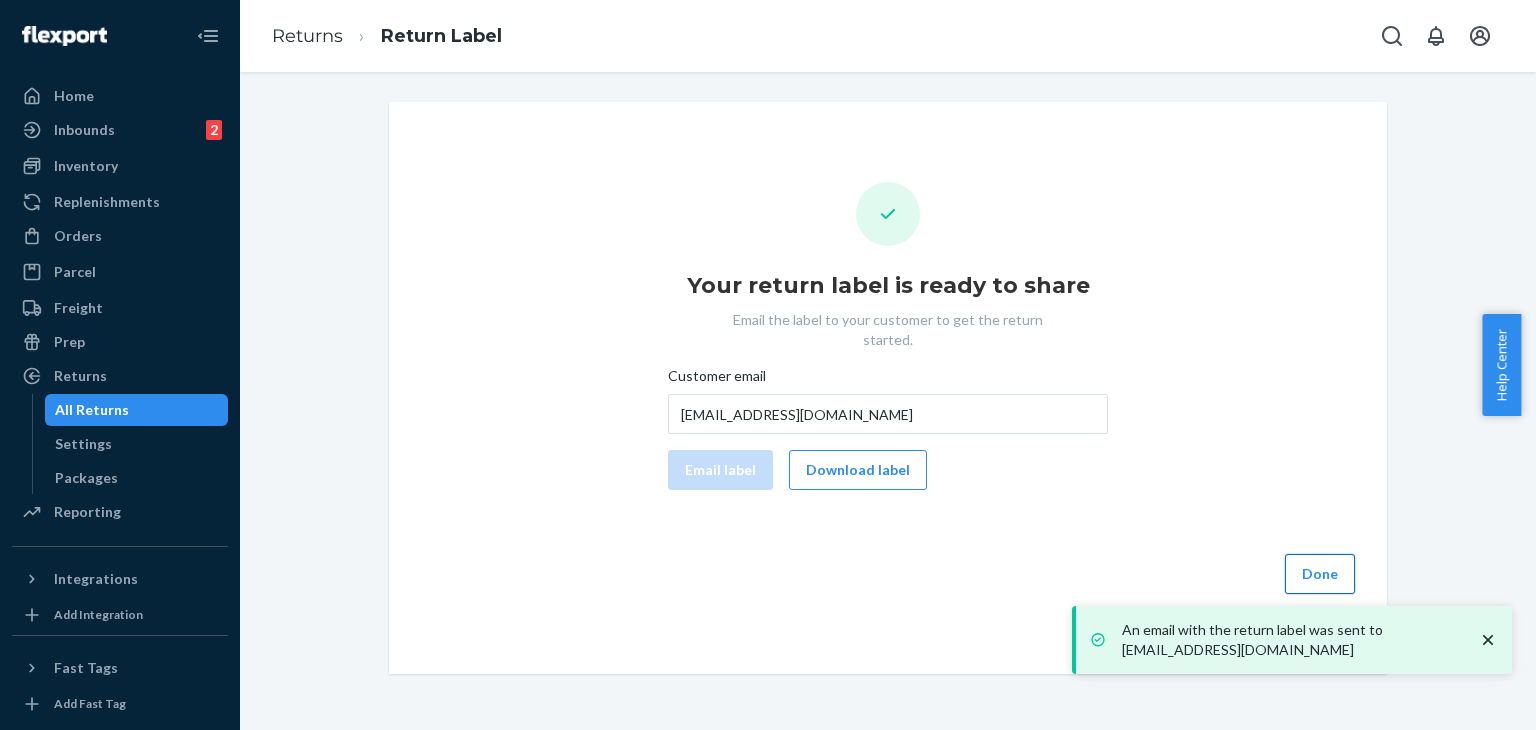 click on "Done" at bounding box center [1320, 574] 